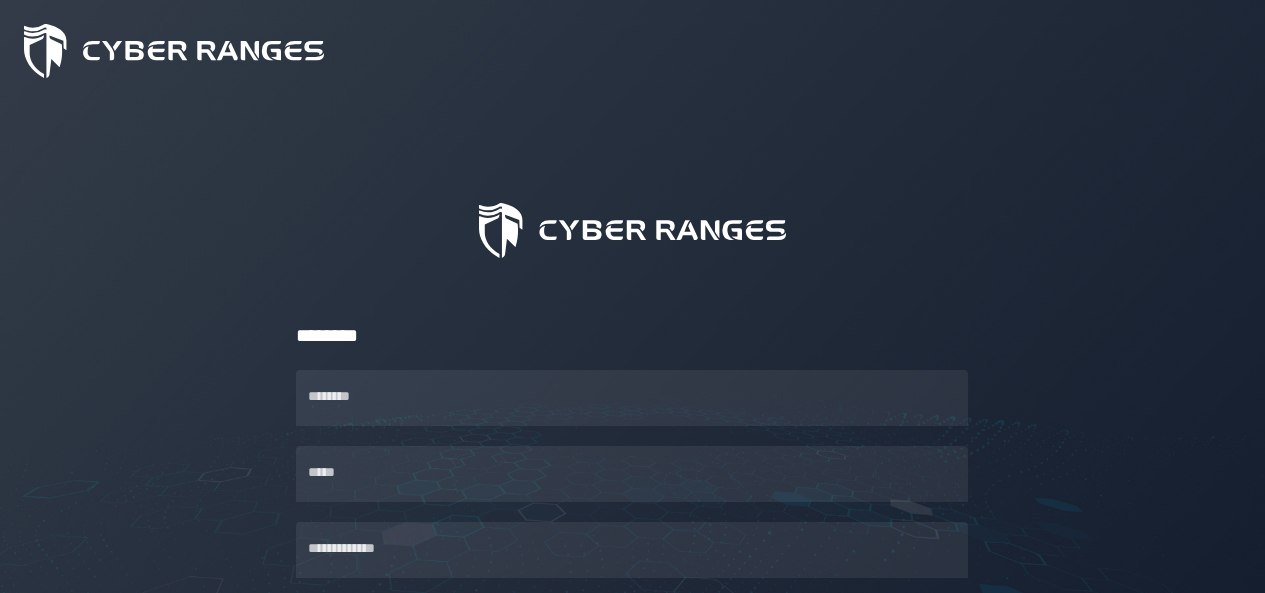 scroll, scrollTop: 0, scrollLeft: 0, axis: both 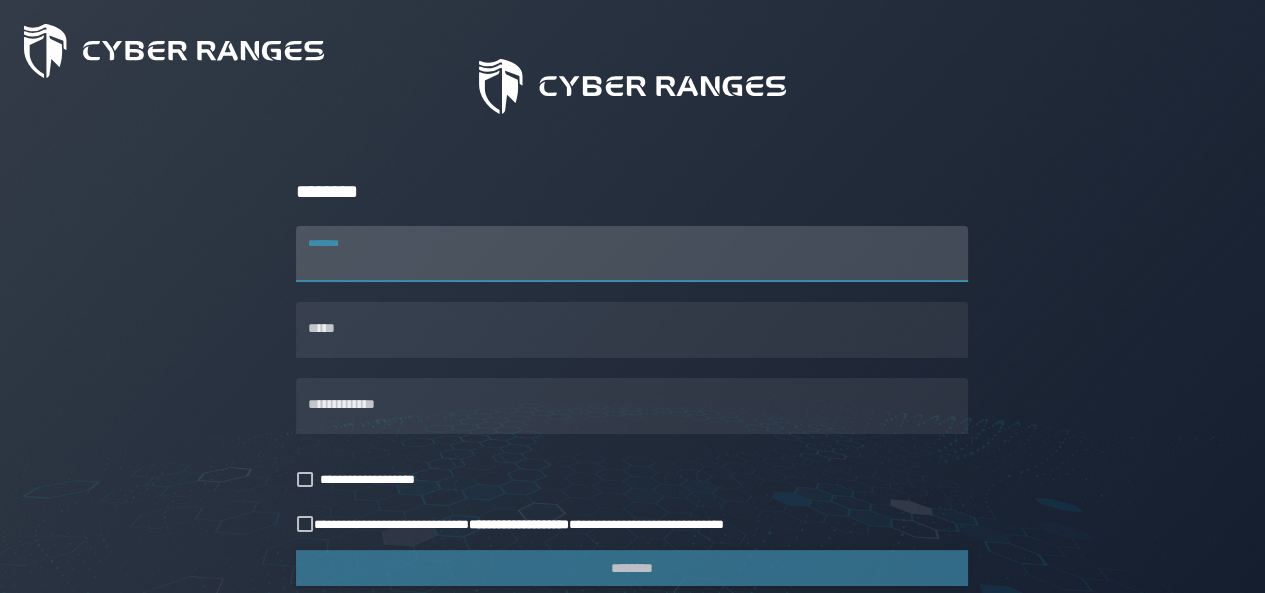 click on "********" at bounding box center (632, 254) 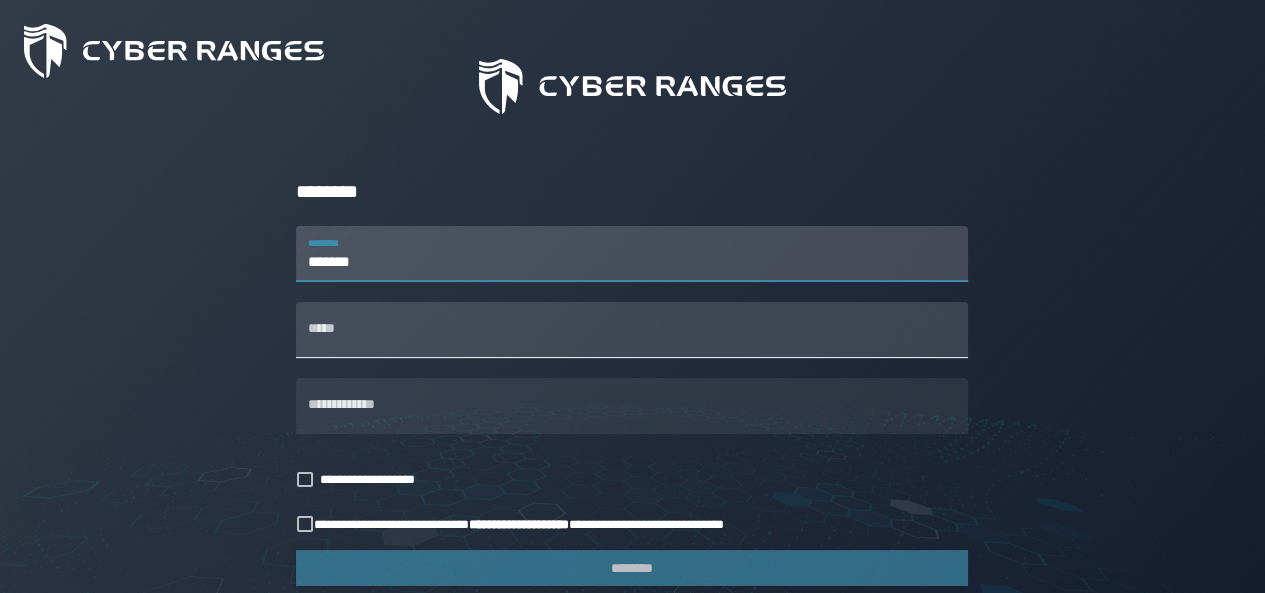 type on "******" 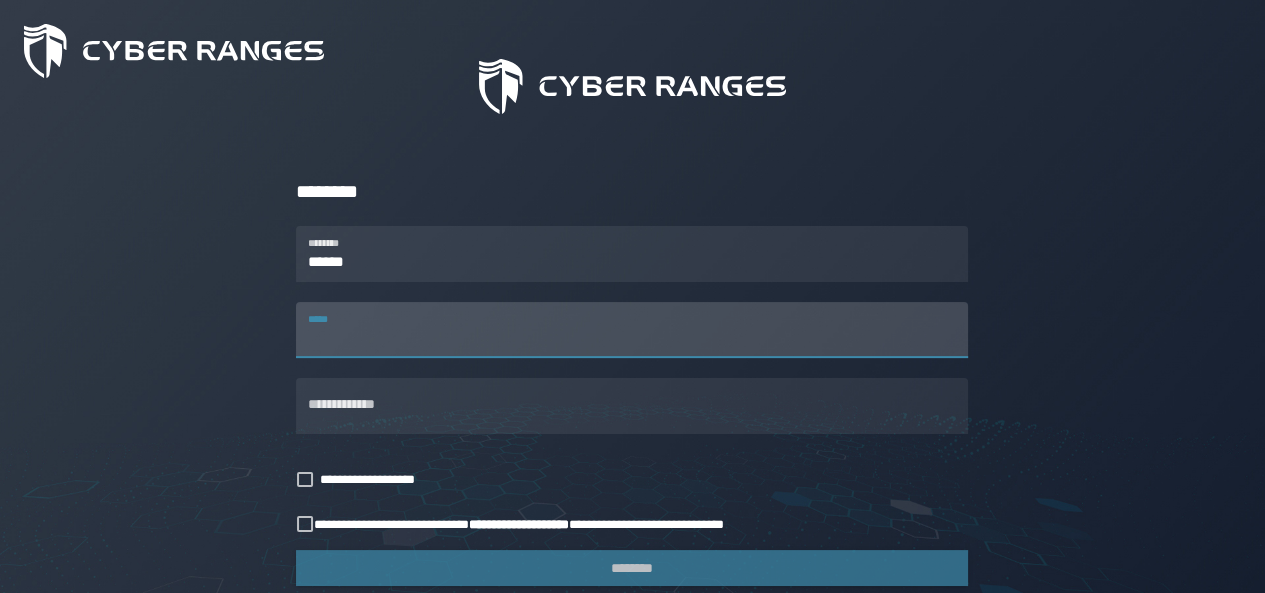 click on "*****" at bounding box center [632, 330] 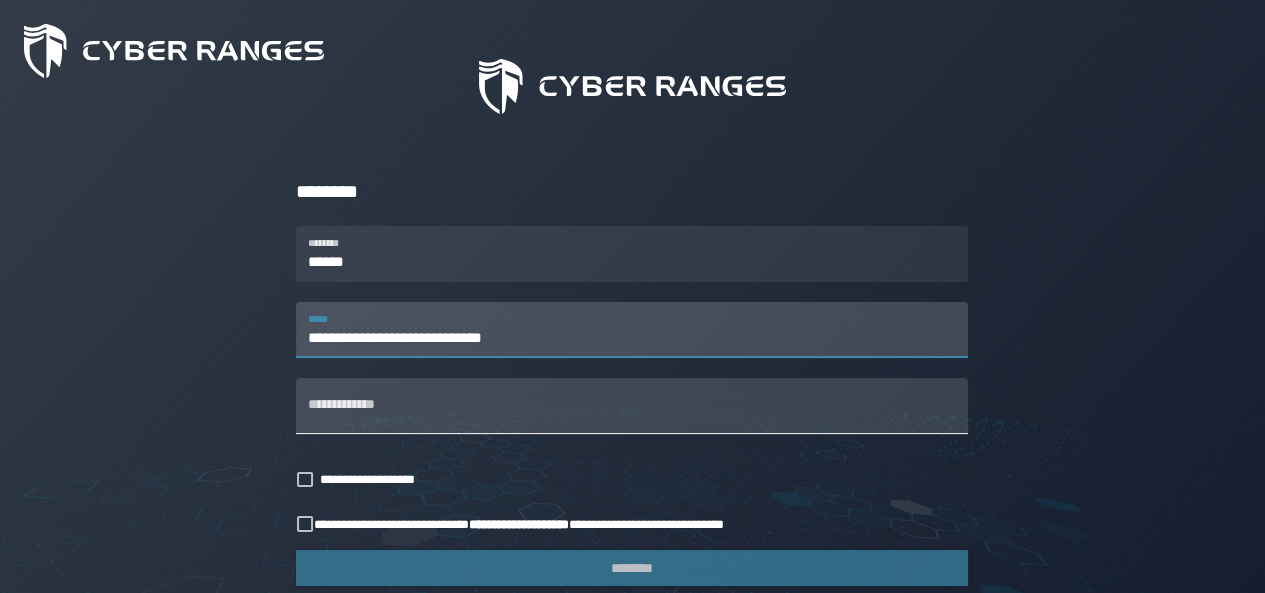 type on "**********" 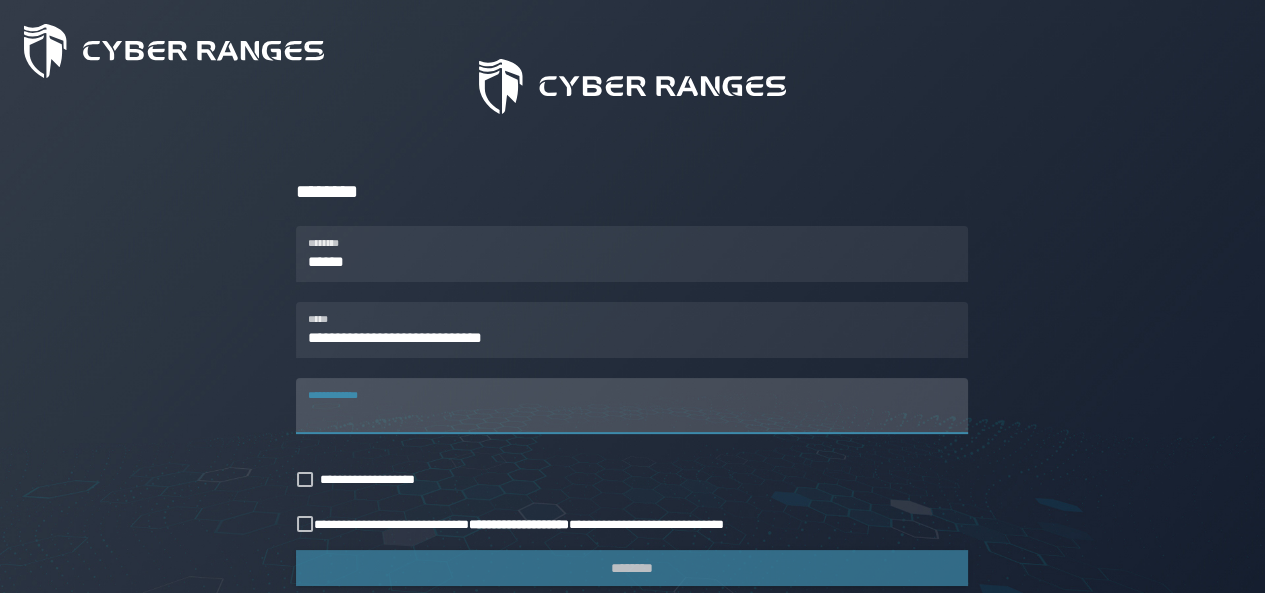 click on "**********" at bounding box center (632, 406) 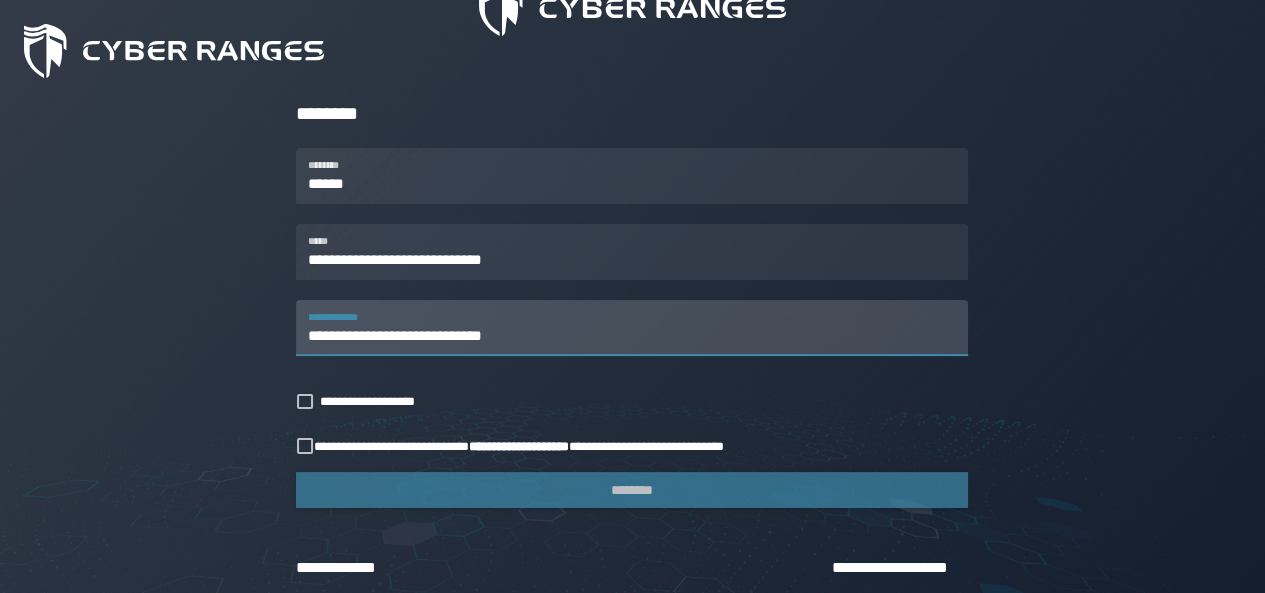 scroll, scrollTop: 232, scrollLeft: 0, axis: vertical 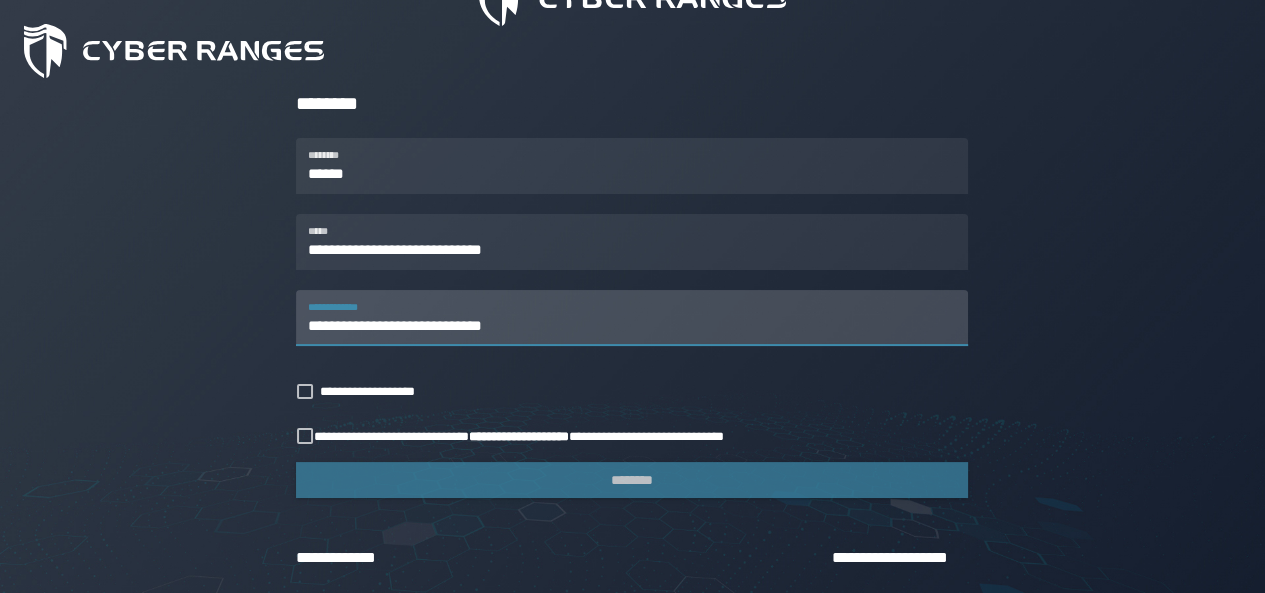 type on "**********" 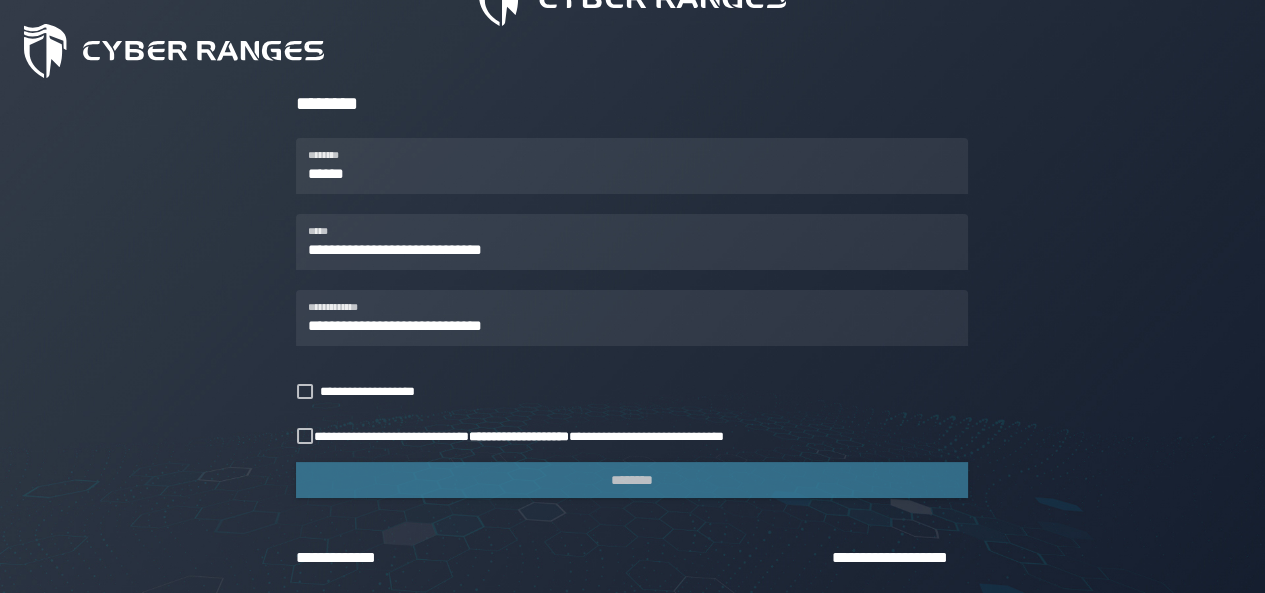 click on "**********" at bounding box center [632, 292] 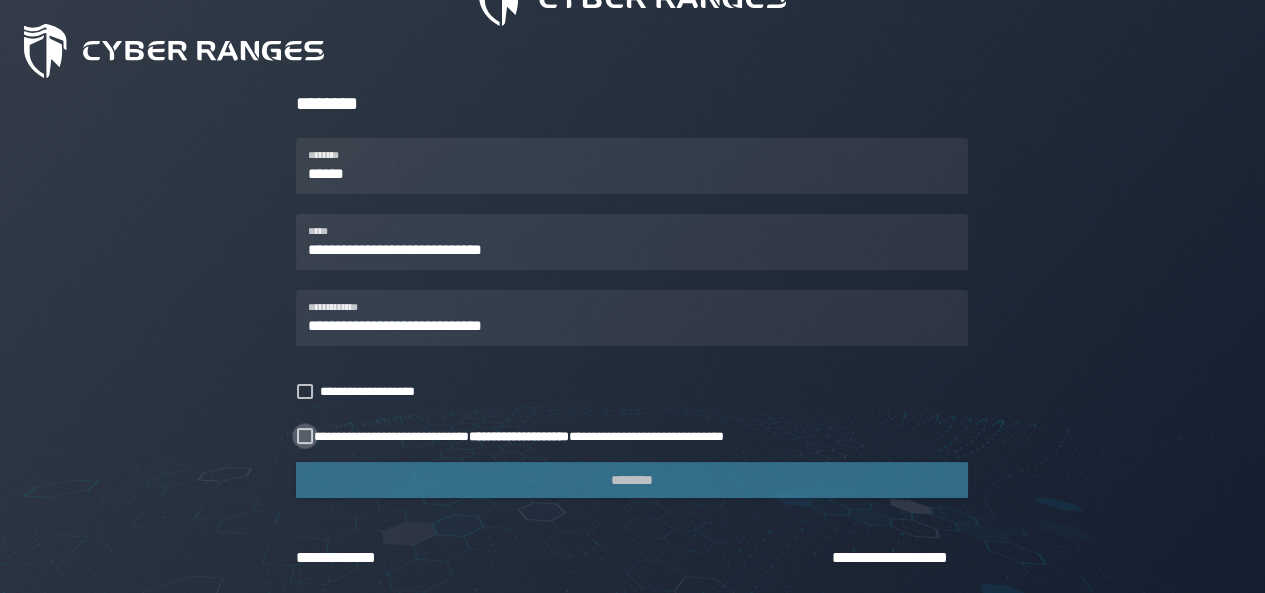 click 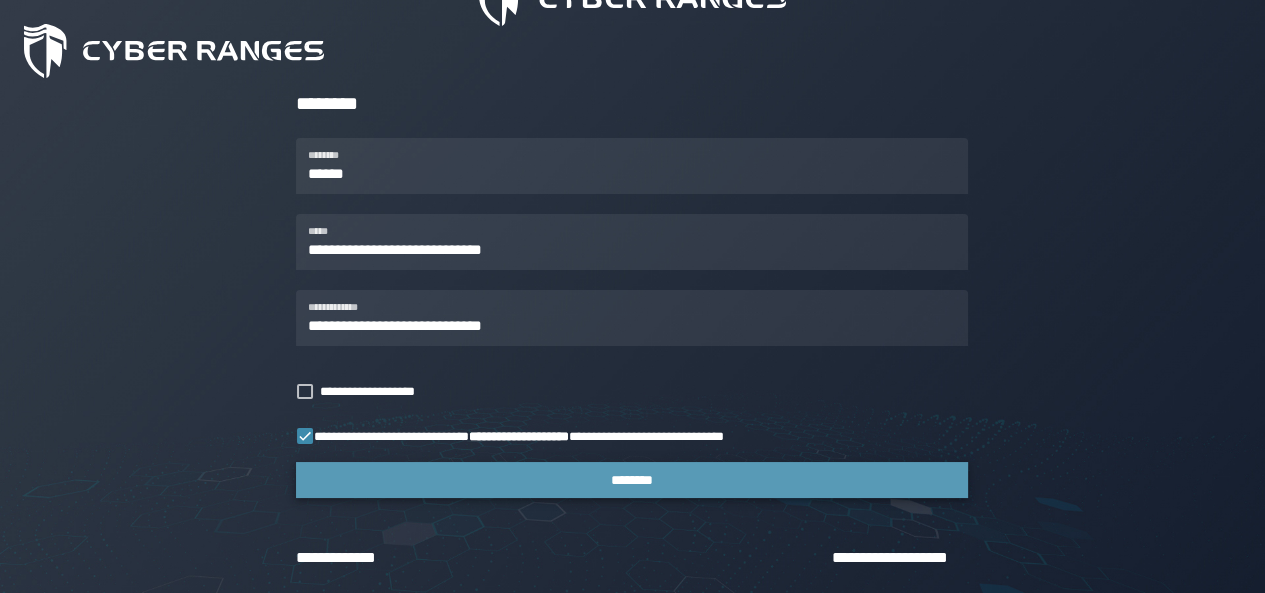 click on "********" at bounding box center (632, 480) 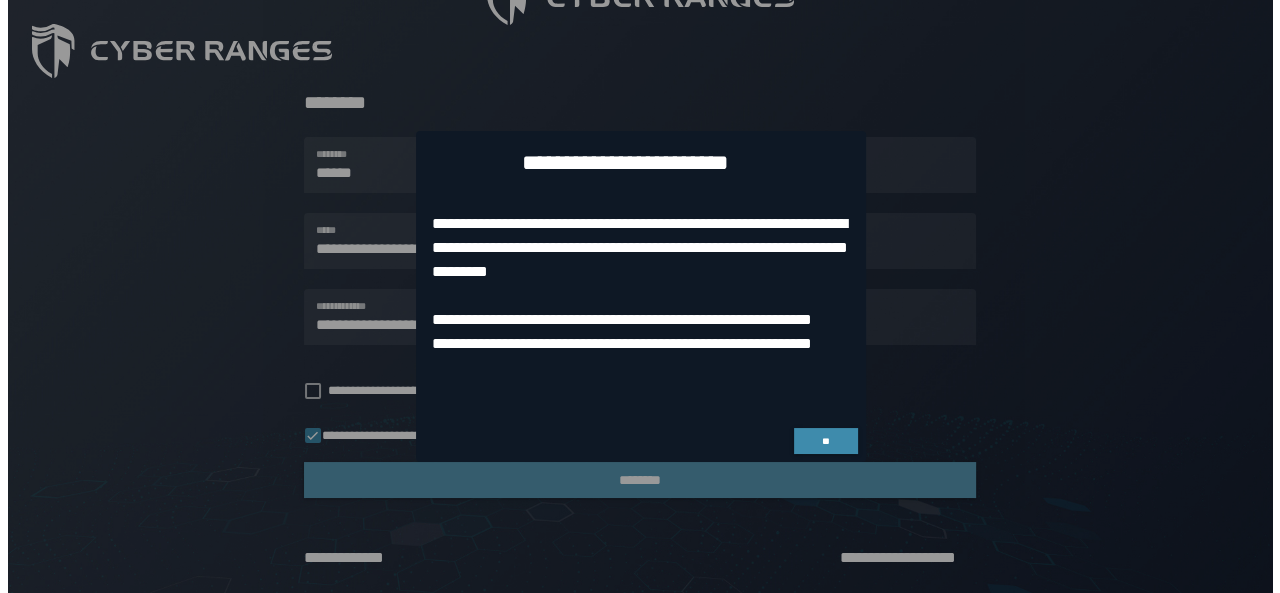 scroll, scrollTop: 0, scrollLeft: 0, axis: both 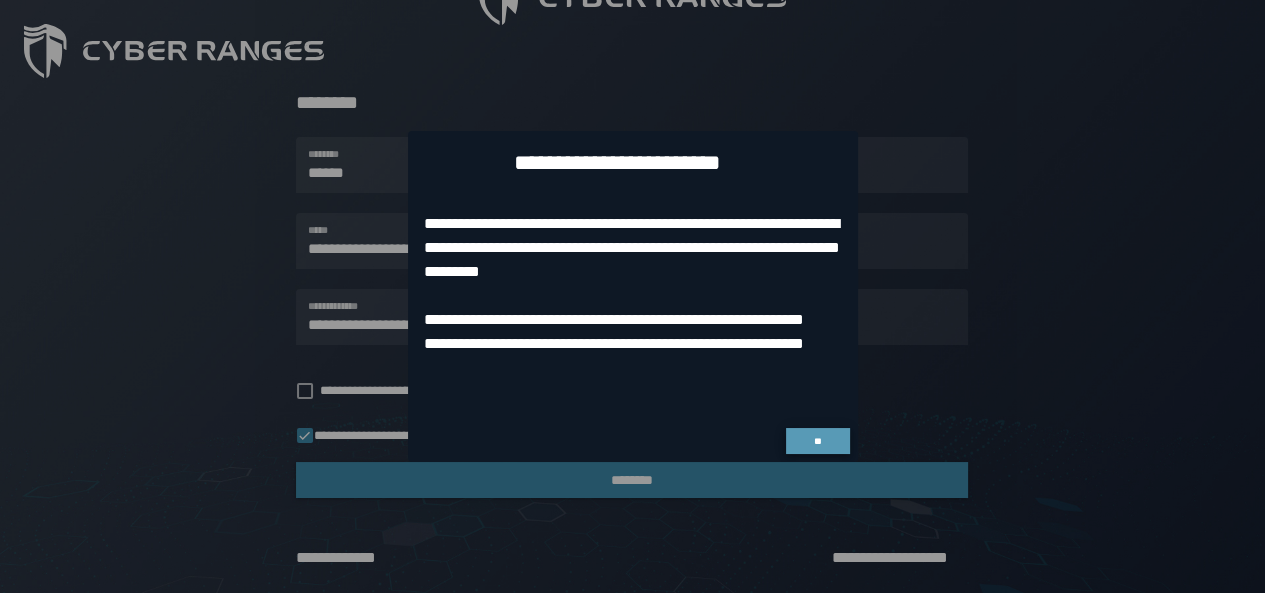 click on "**" at bounding box center [817, 441] 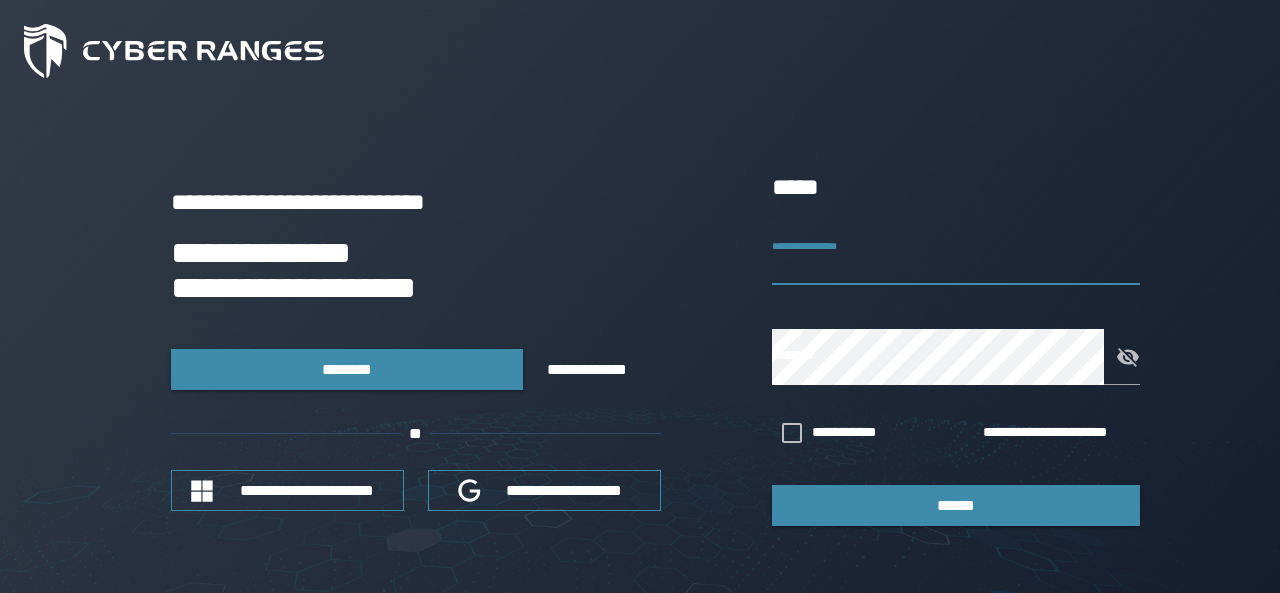 click on "**********" at bounding box center (956, 257) 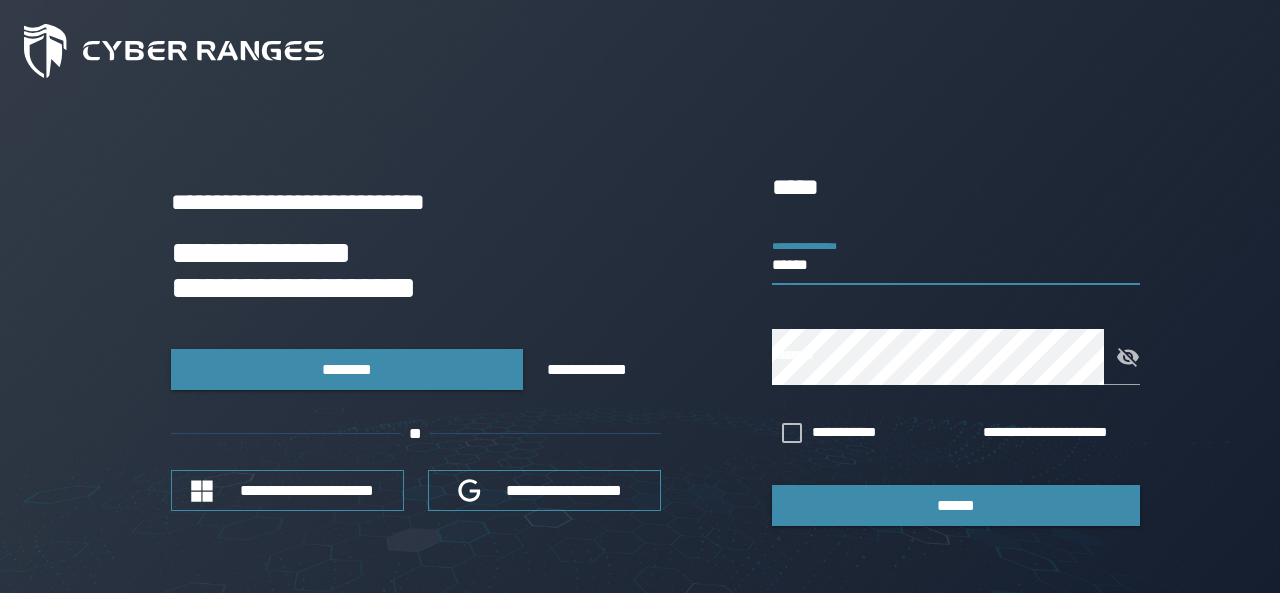type on "******" 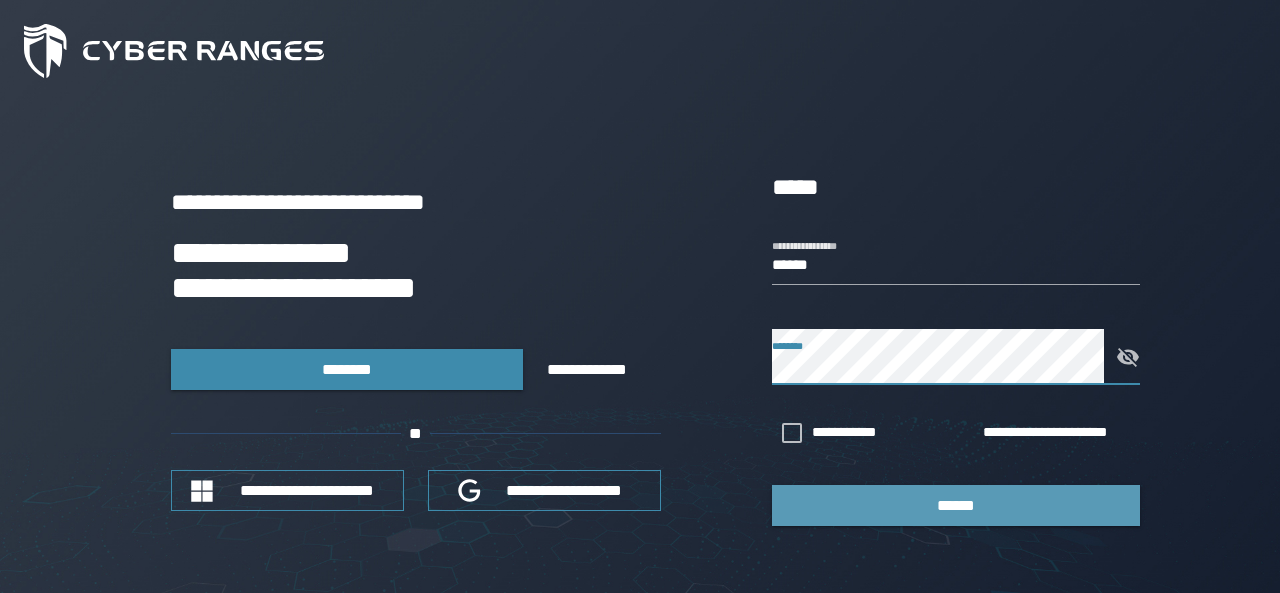 click on "******" at bounding box center [956, 505] 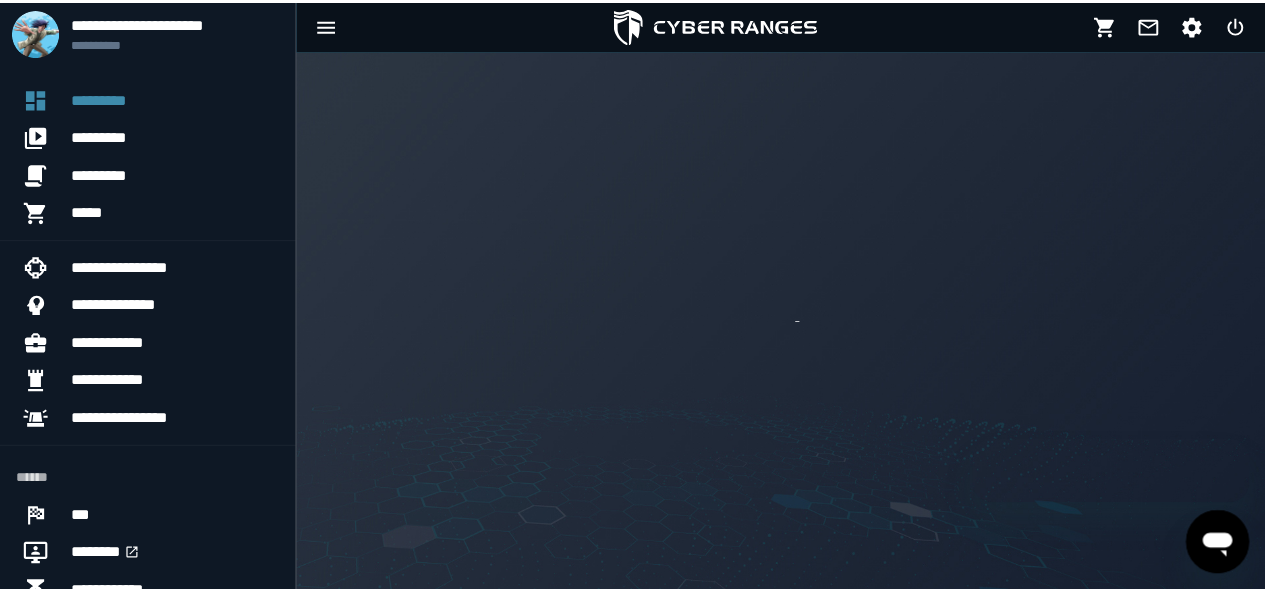 scroll, scrollTop: 0, scrollLeft: 0, axis: both 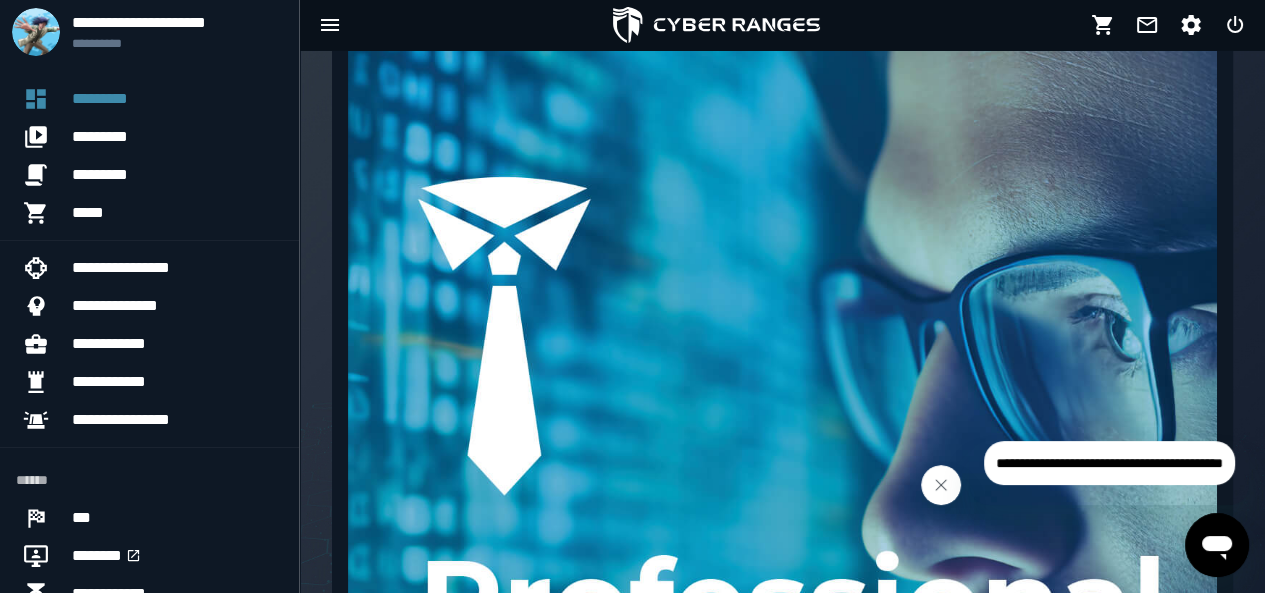 click 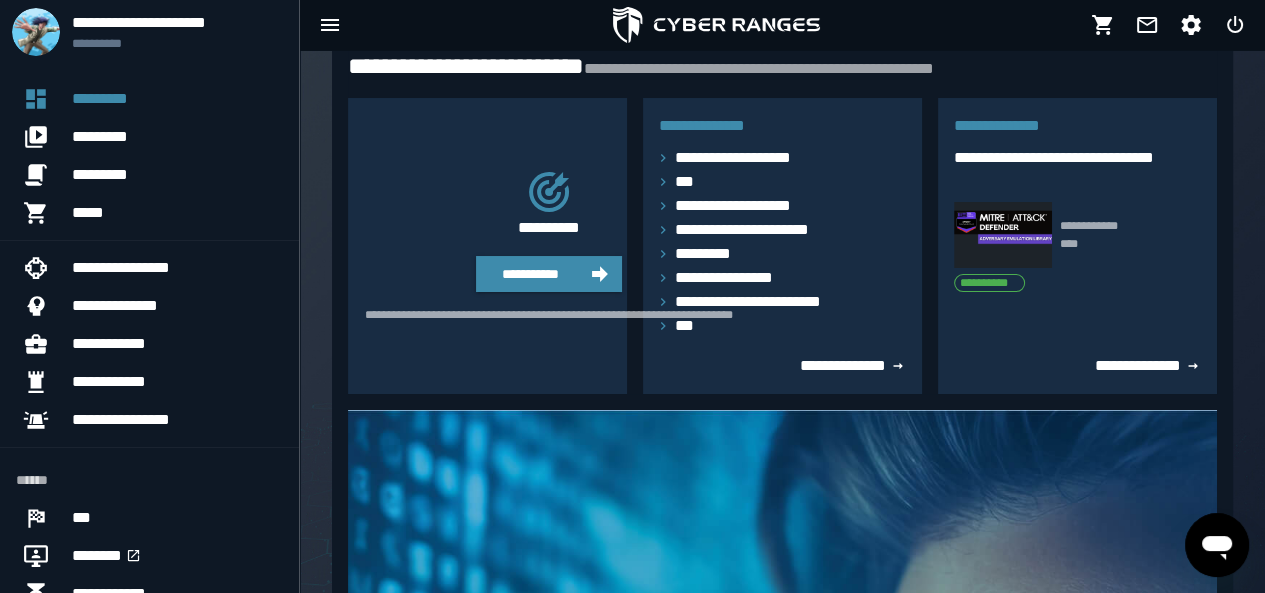 scroll, scrollTop: 0, scrollLeft: 0, axis: both 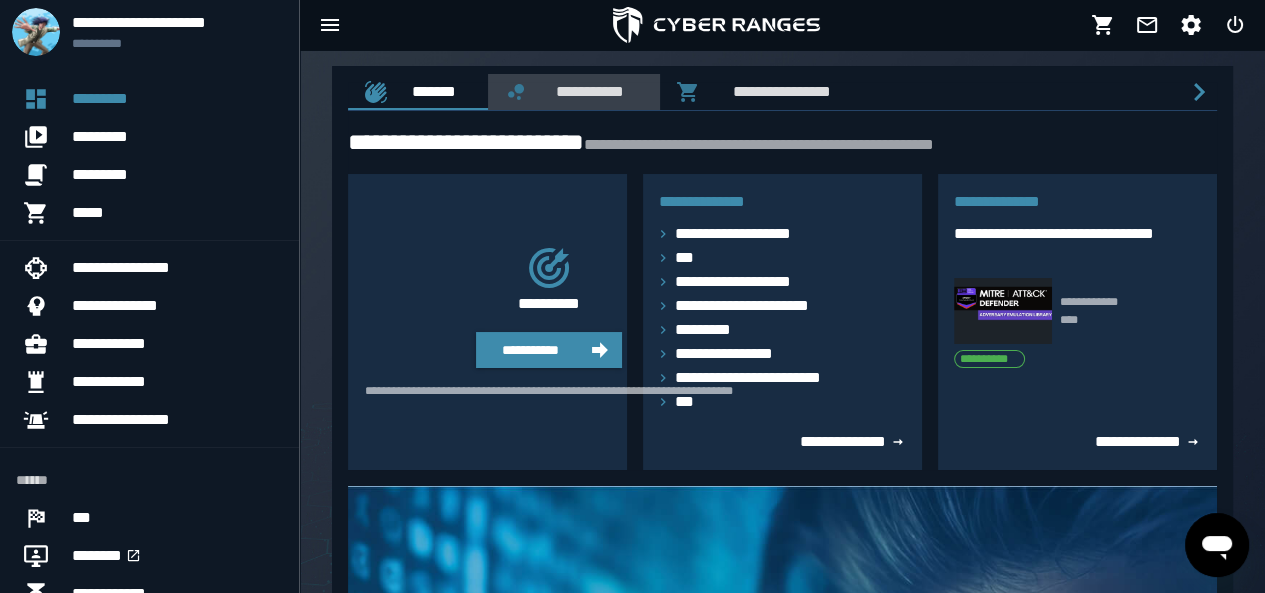 click on "**********" at bounding box center (586, 91) 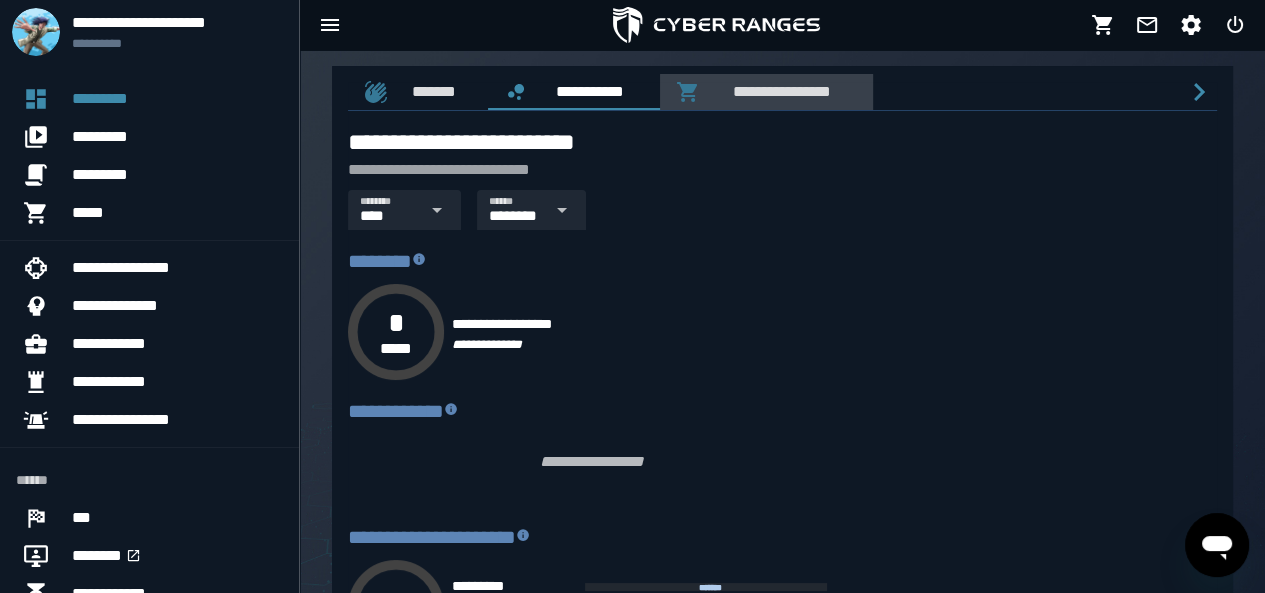 click on "**********" at bounding box center (778, 91) 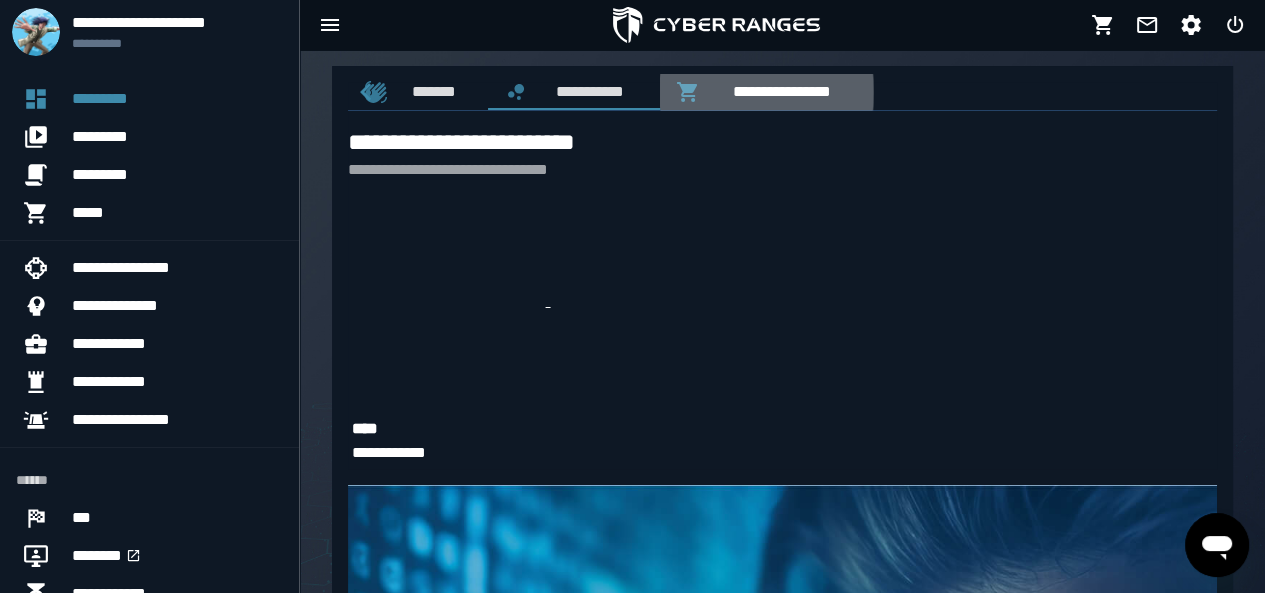 scroll, scrollTop: 0, scrollLeft: 37, axis: horizontal 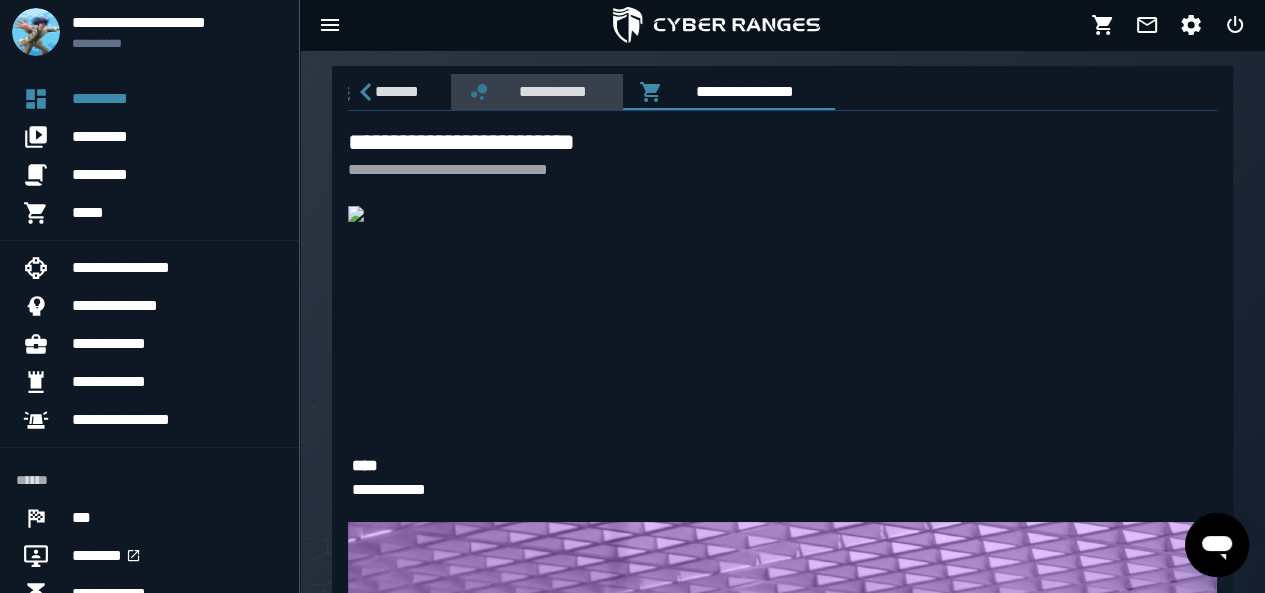 click on "**********" at bounding box center [549, 91] 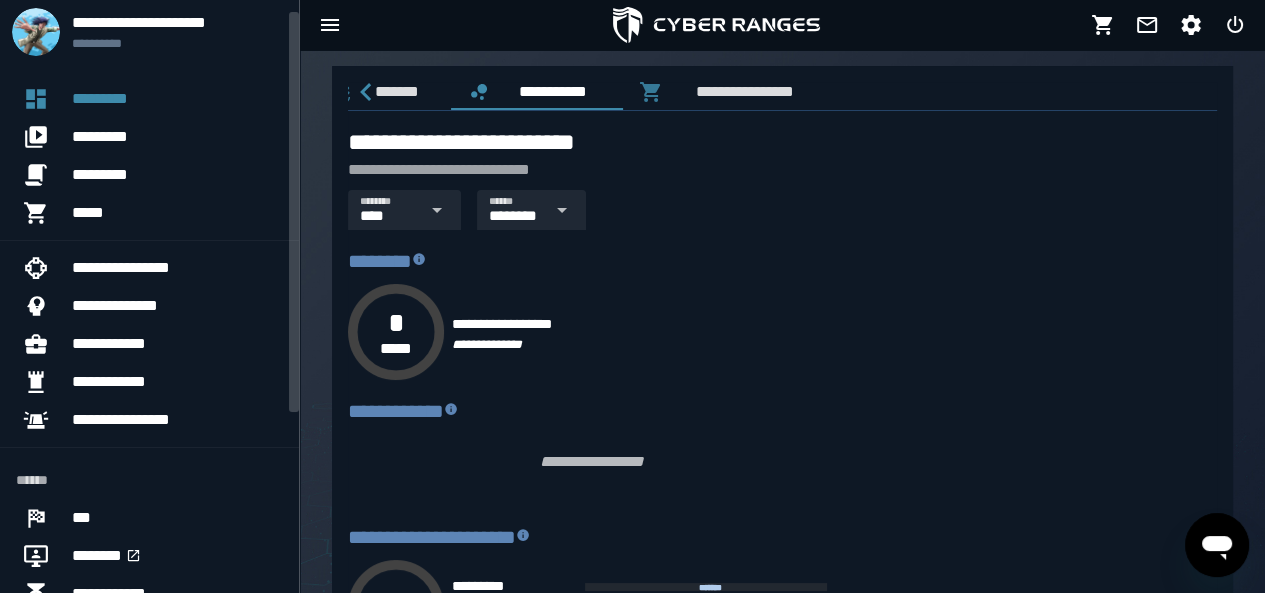 scroll, scrollTop: 8, scrollLeft: 0, axis: vertical 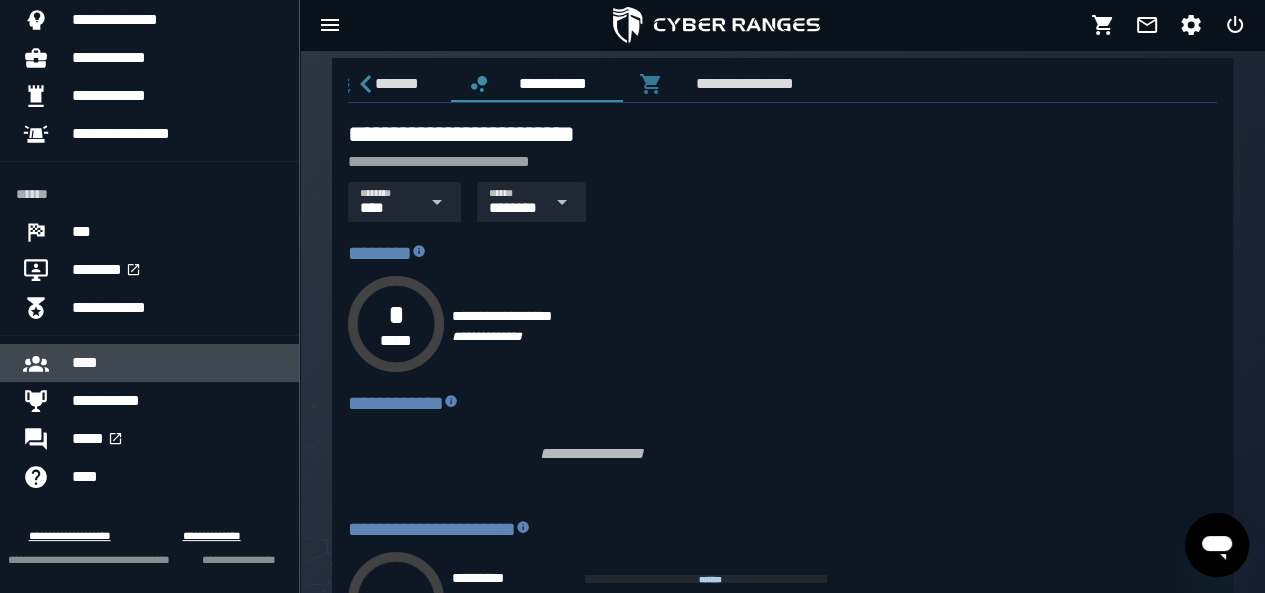click on "****" at bounding box center [177, 363] 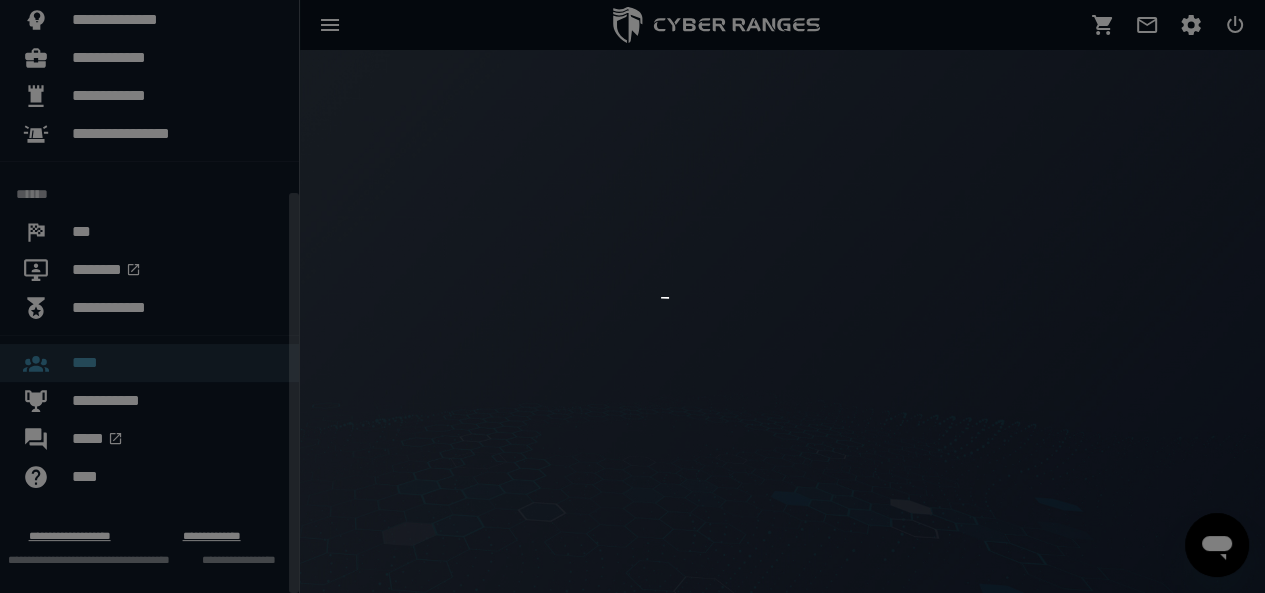 scroll, scrollTop: 0, scrollLeft: 0, axis: both 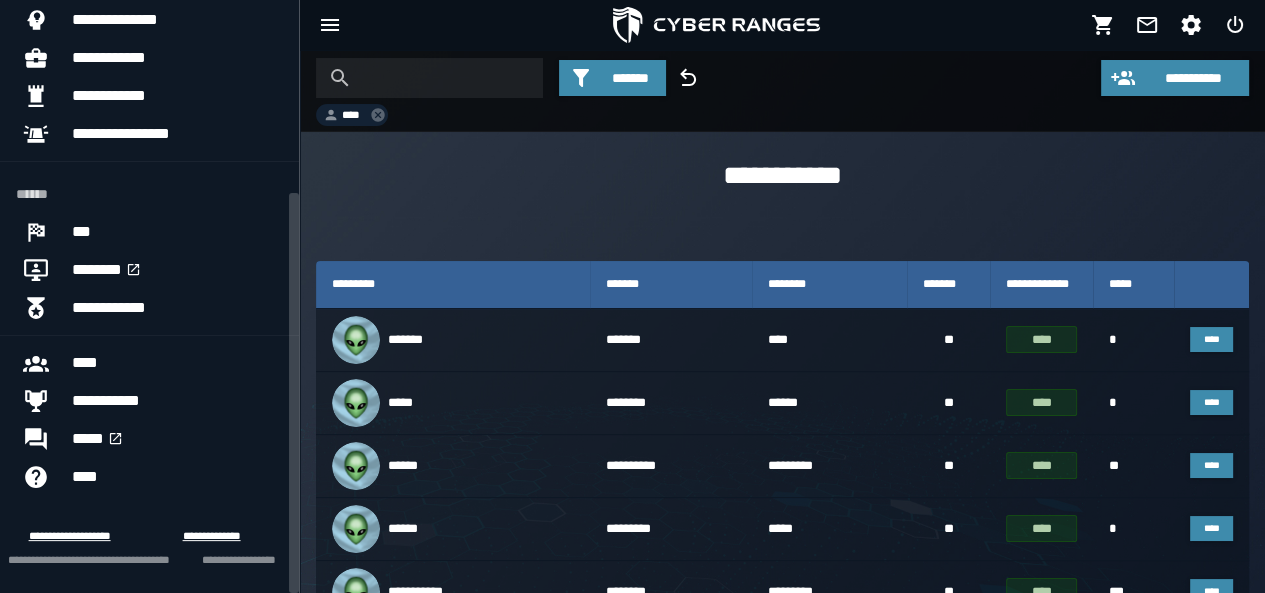 click on "**********" at bounding box center [782, 176] 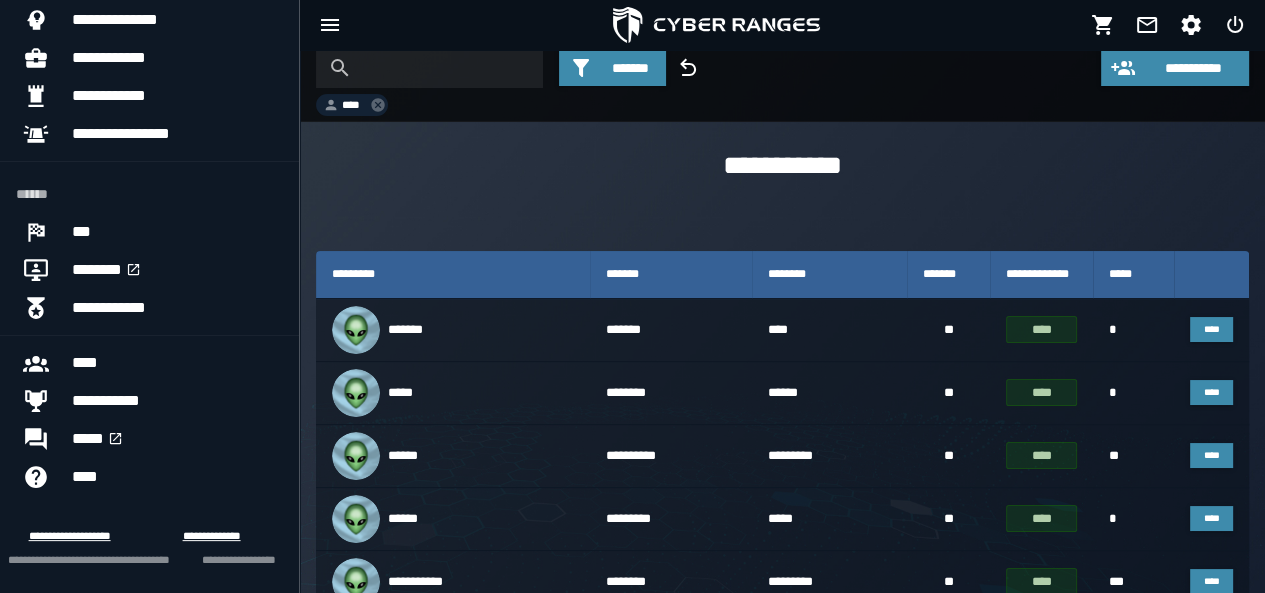 scroll, scrollTop: 0, scrollLeft: 0, axis: both 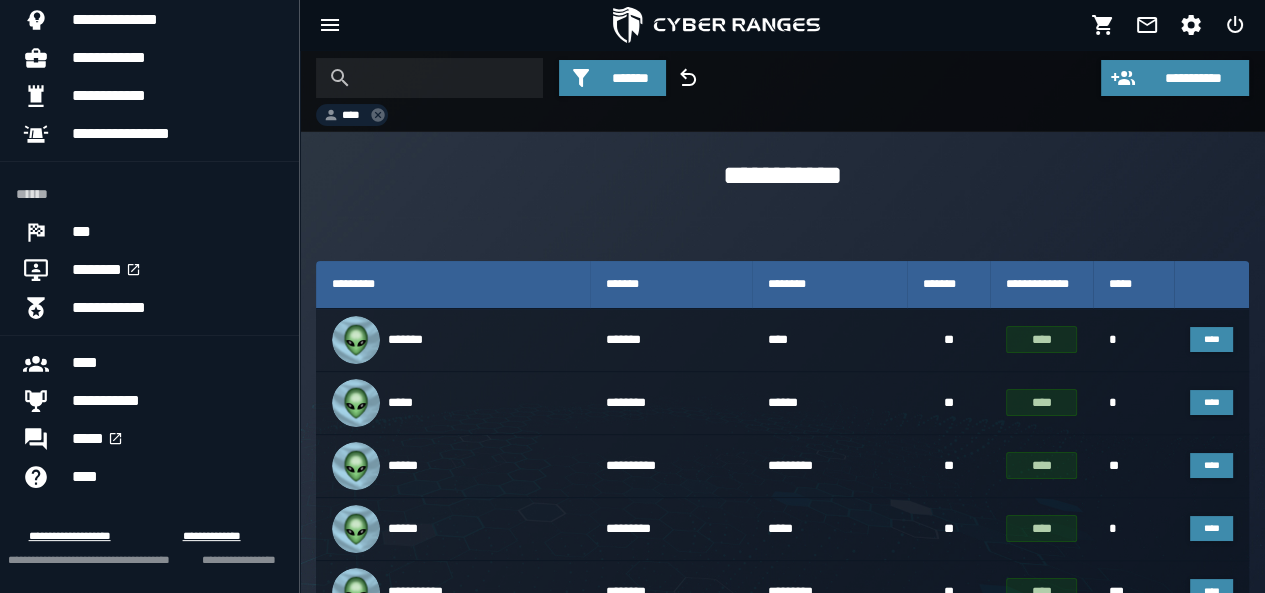 click on "**********" at bounding box center [782, 176] 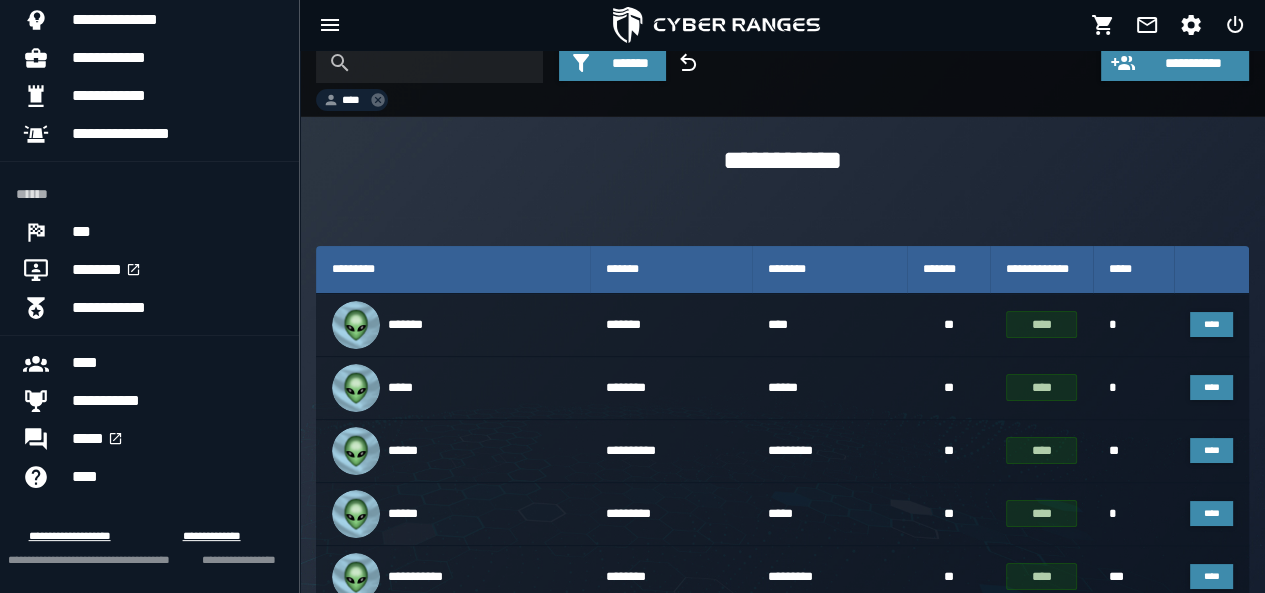 scroll, scrollTop: 0, scrollLeft: 0, axis: both 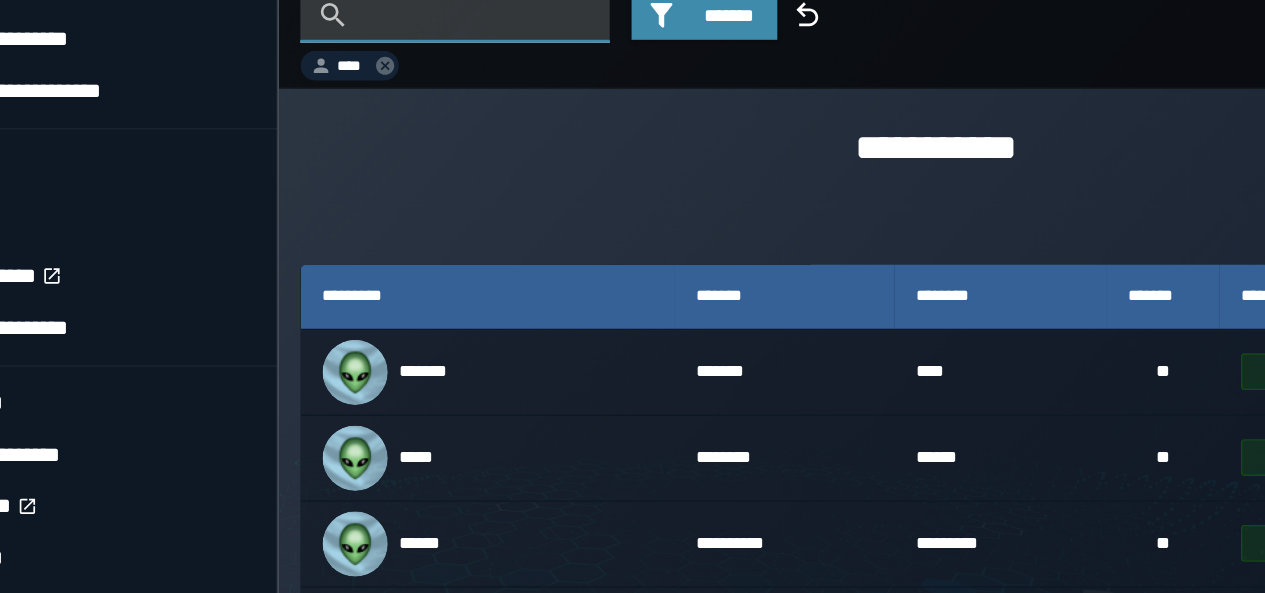 click at bounding box center [444, 78] 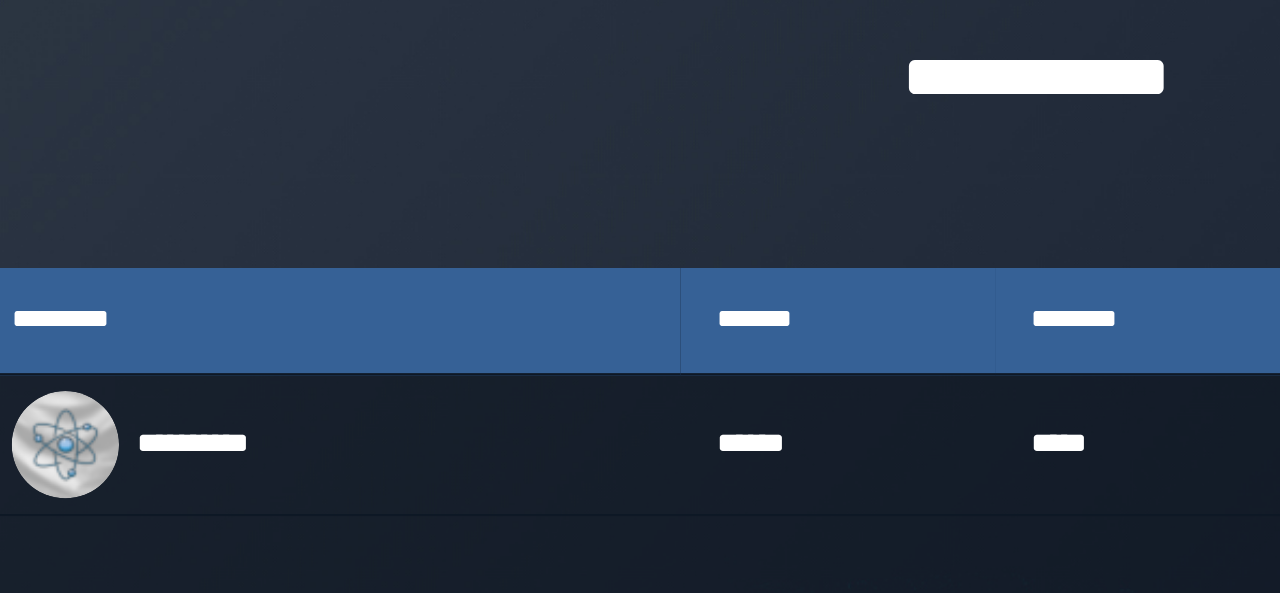 type on "******" 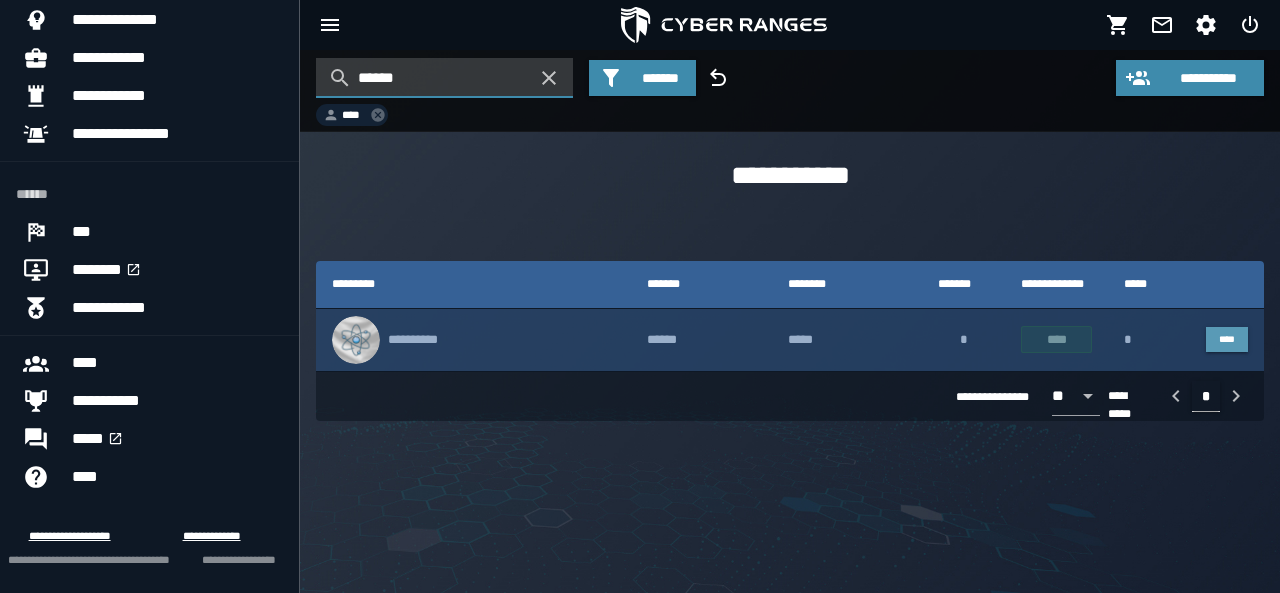 click on "****" at bounding box center [1227, 339] 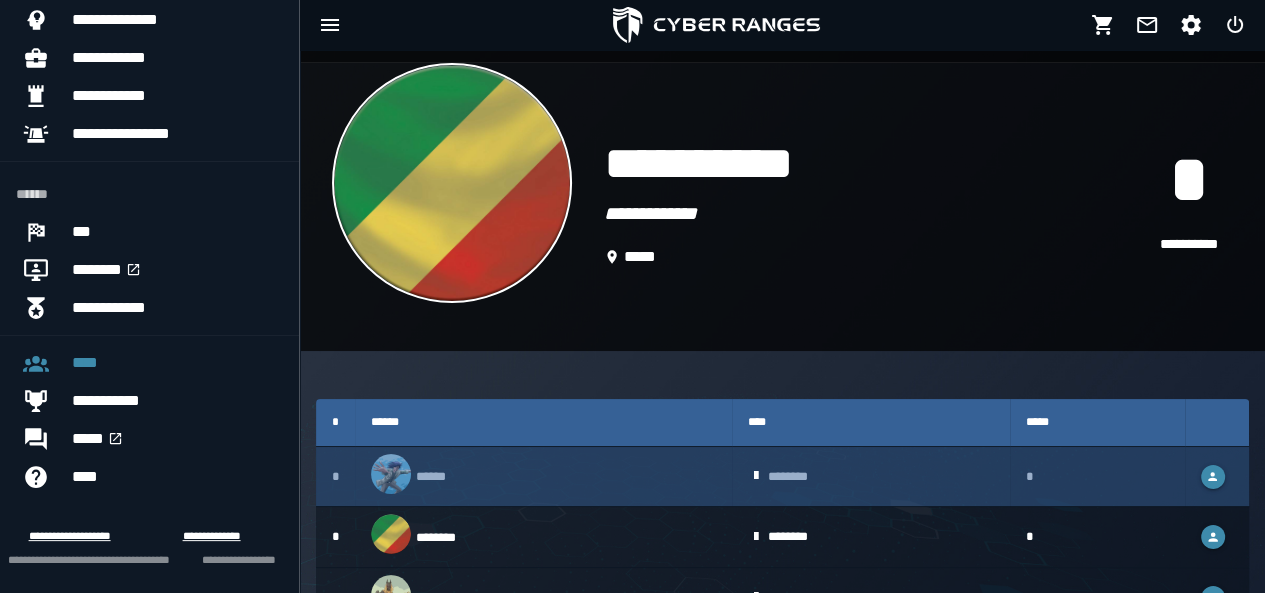 scroll, scrollTop: 0, scrollLeft: 0, axis: both 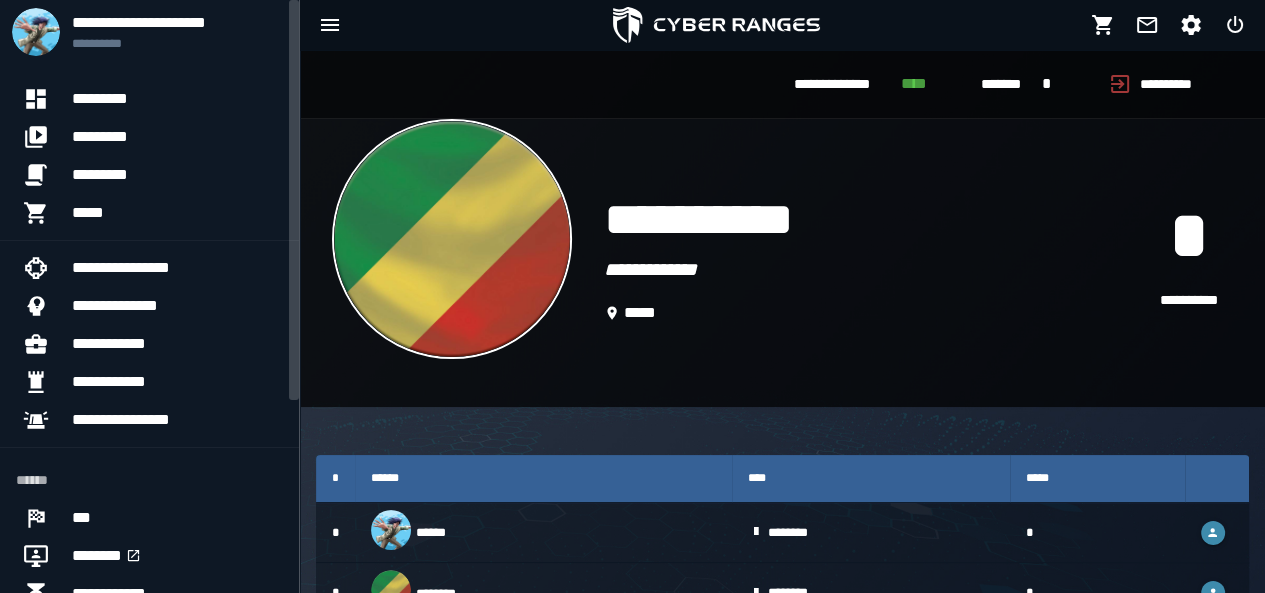 drag, startPoint x: 294, startPoint y: 233, endPoint x: 315, endPoint y: 34, distance: 200.10497 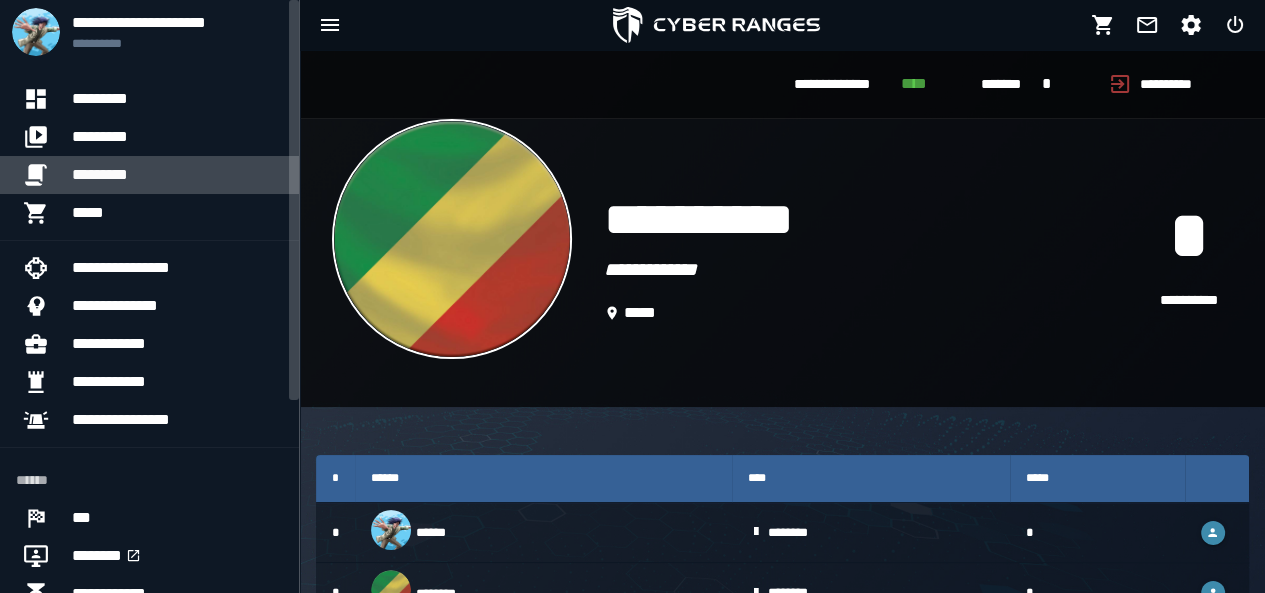 click on "*********" at bounding box center [177, 175] 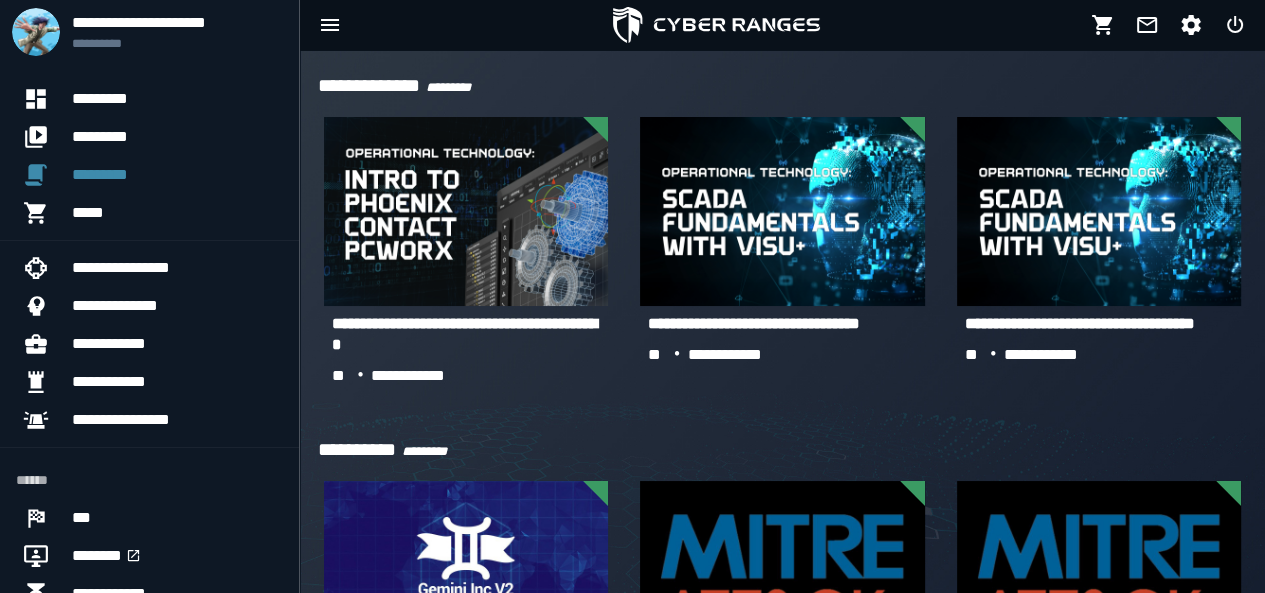 scroll, scrollTop: 0, scrollLeft: 0, axis: both 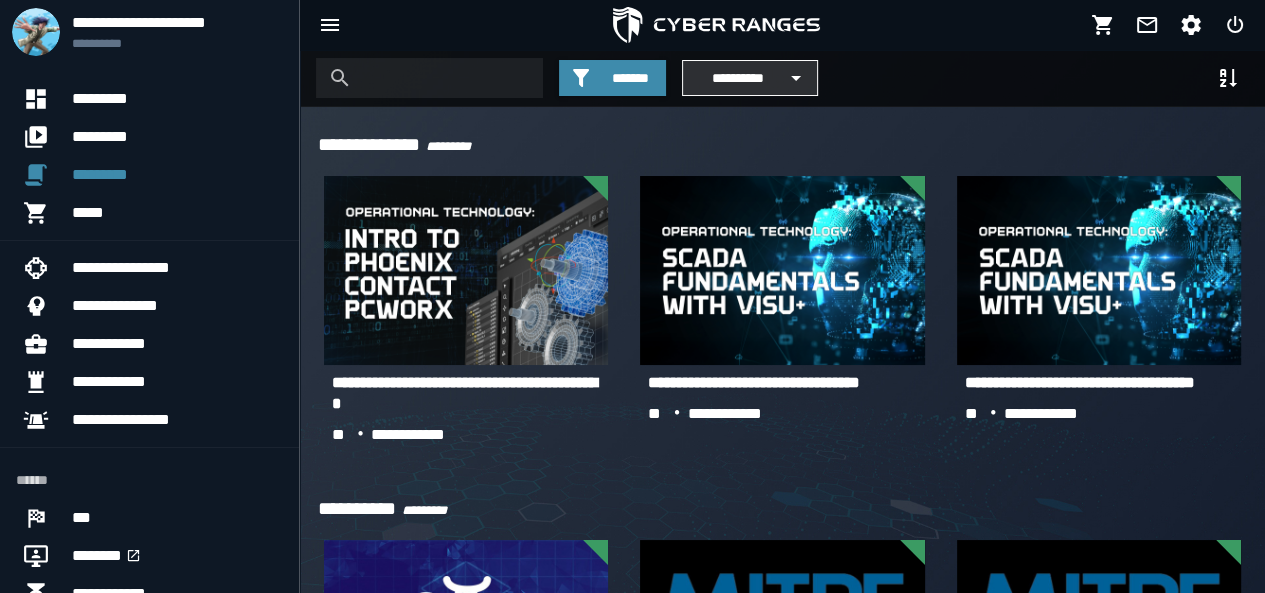click on "**********" at bounding box center [737, 78] 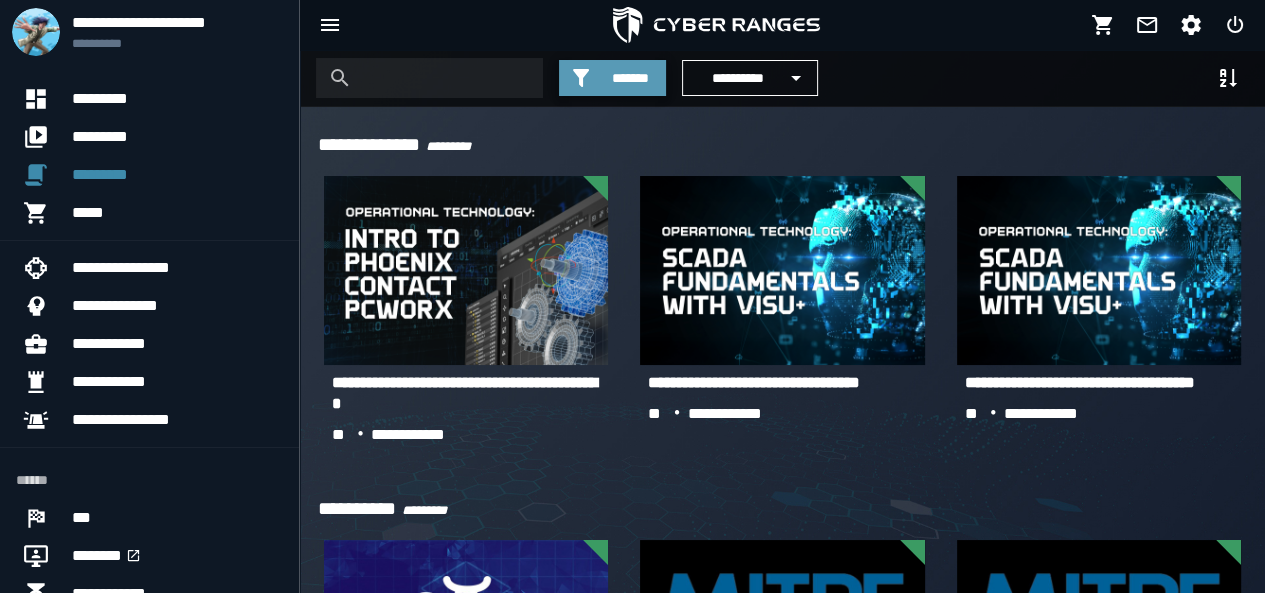 click on "*******" at bounding box center [630, 78] 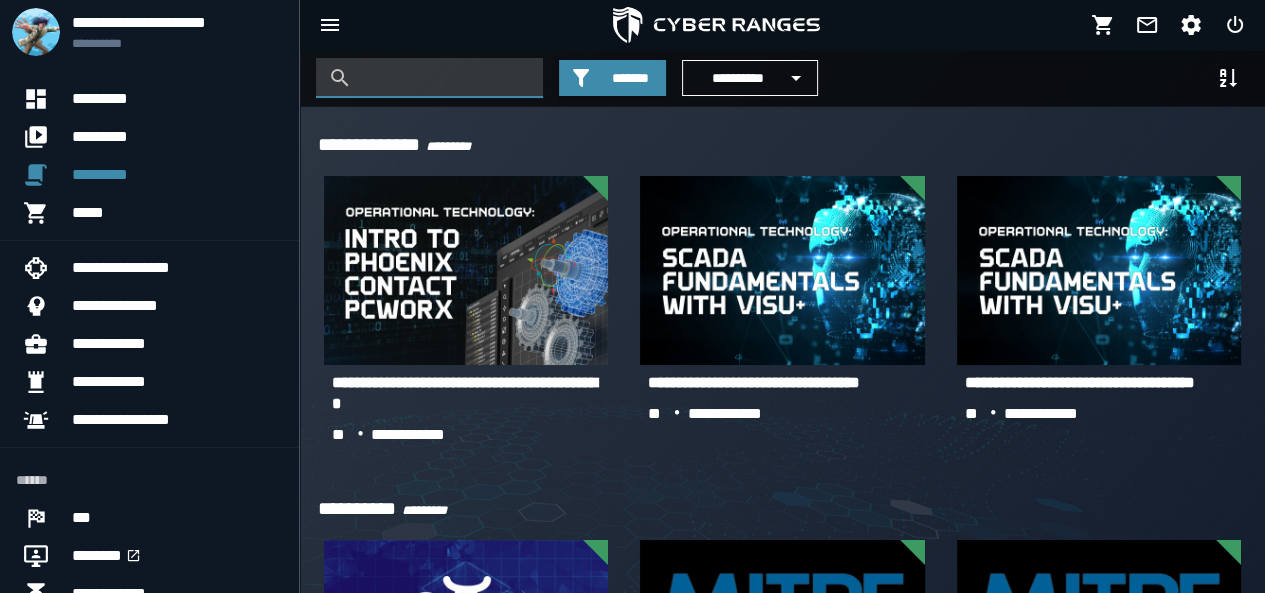 click at bounding box center (444, 78) 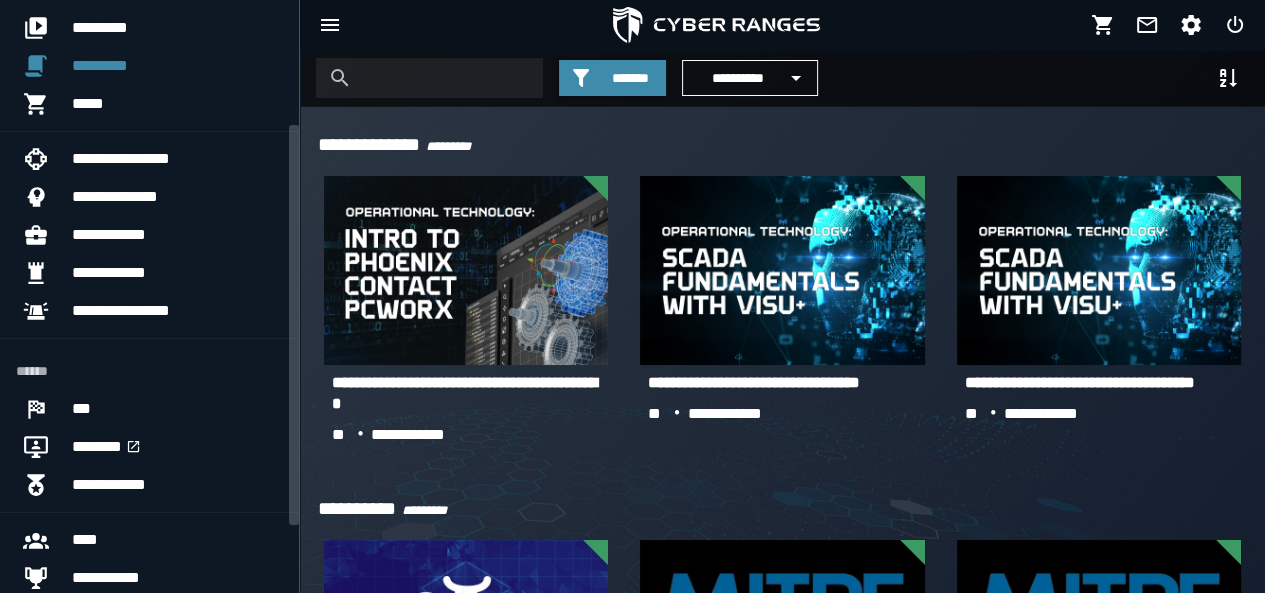 scroll, scrollTop: 0, scrollLeft: 0, axis: both 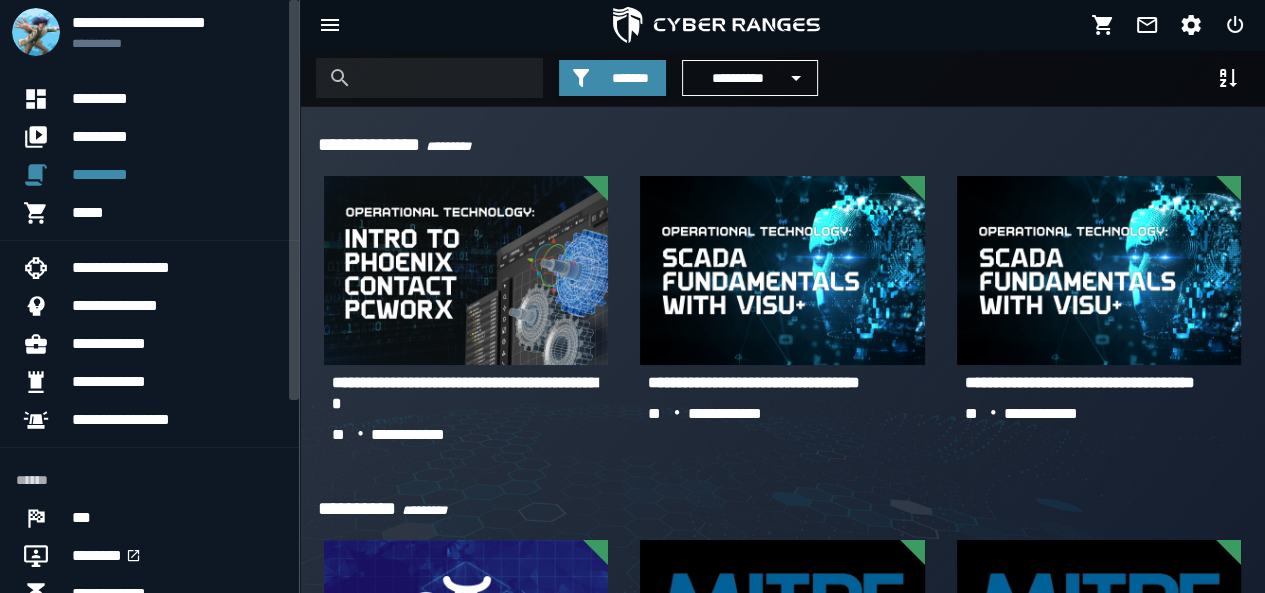 drag, startPoint x: 293, startPoint y: 75, endPoint x: 292, endPoint y: 29, distance: 46.010868 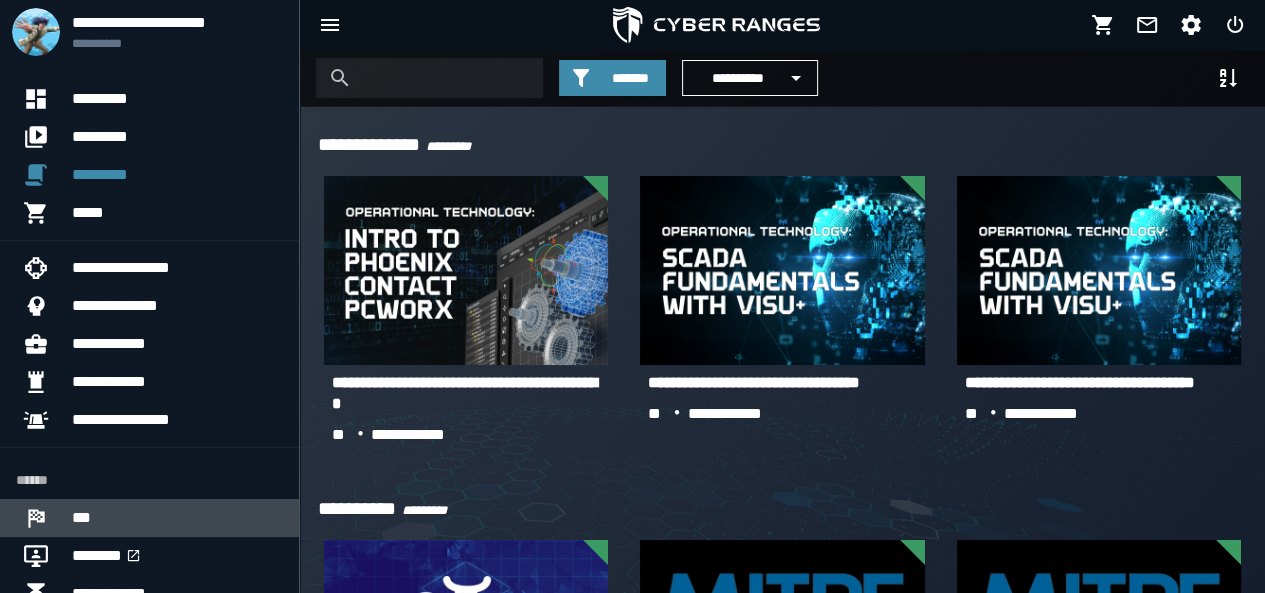 click on "***" at bounding box center (177, 518) 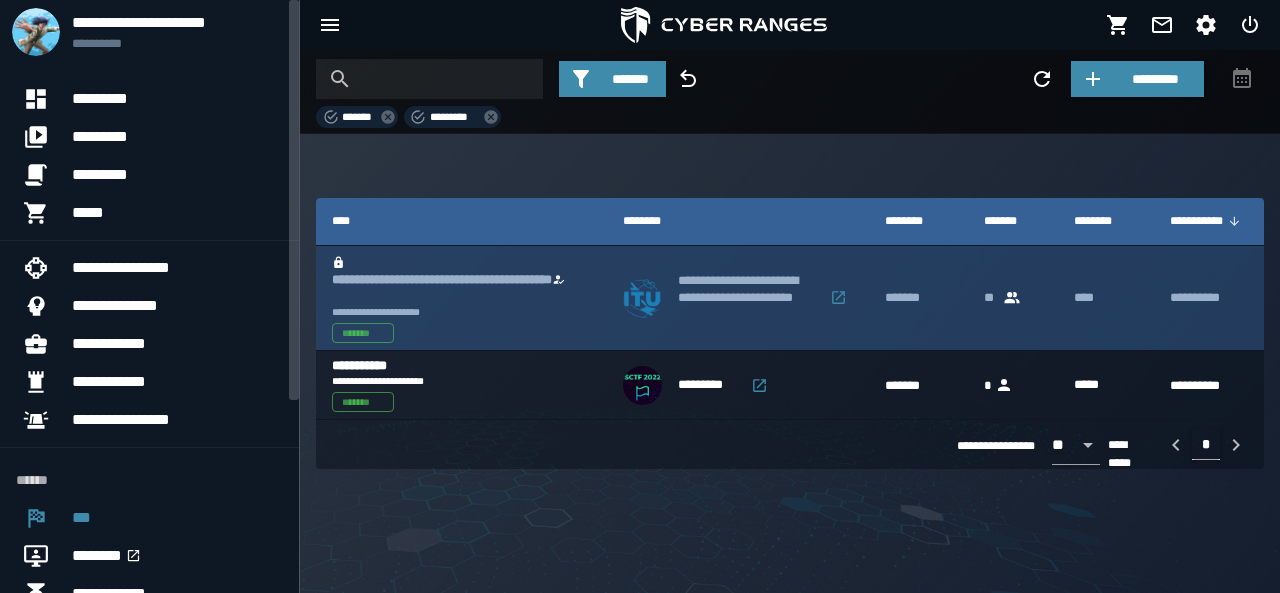click on "**********" at bounding box center (461, 289) 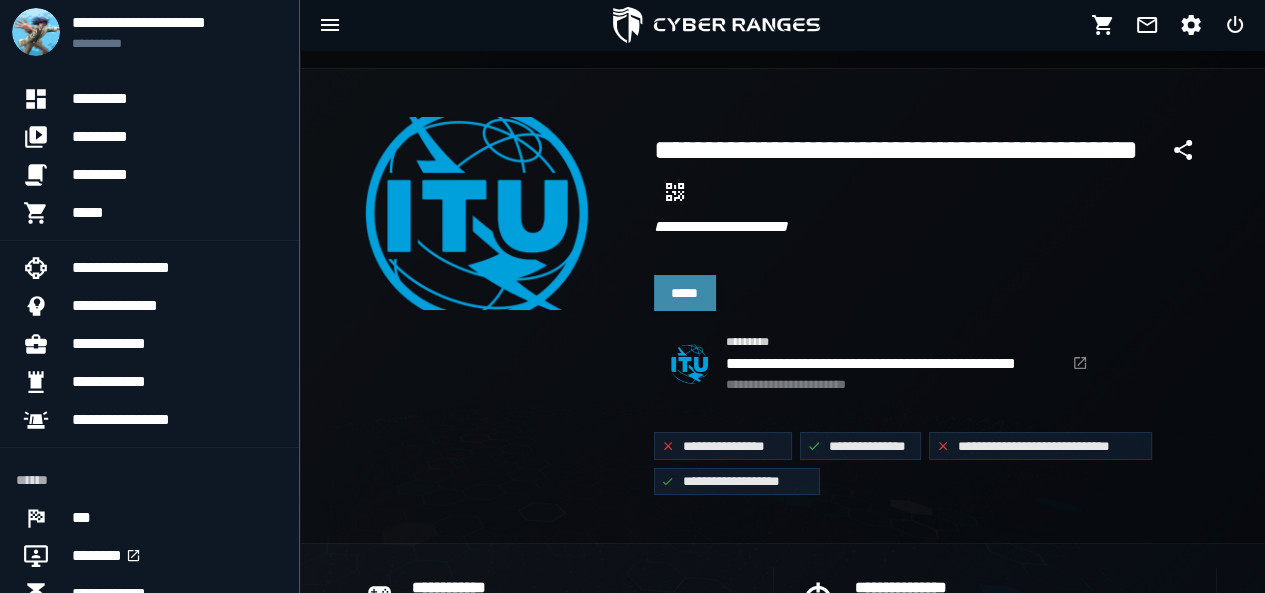 scroll, scrollTop: 57, scrollLeft: 0, axis: vertical 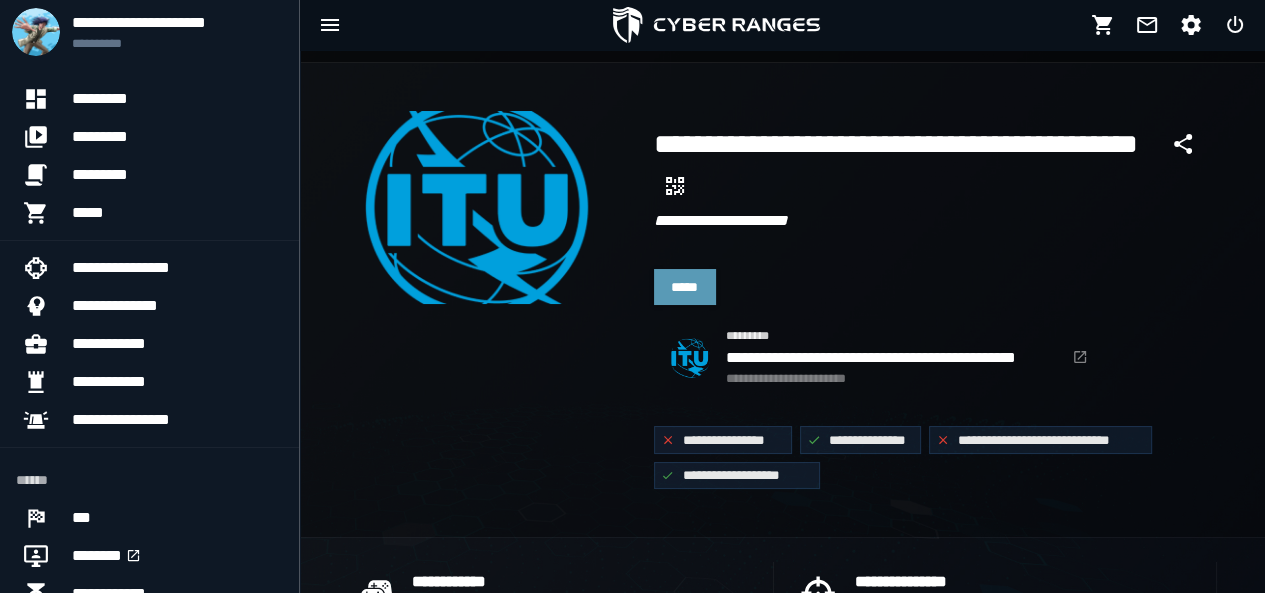 click on "*****" at bounding box center (685, 287) 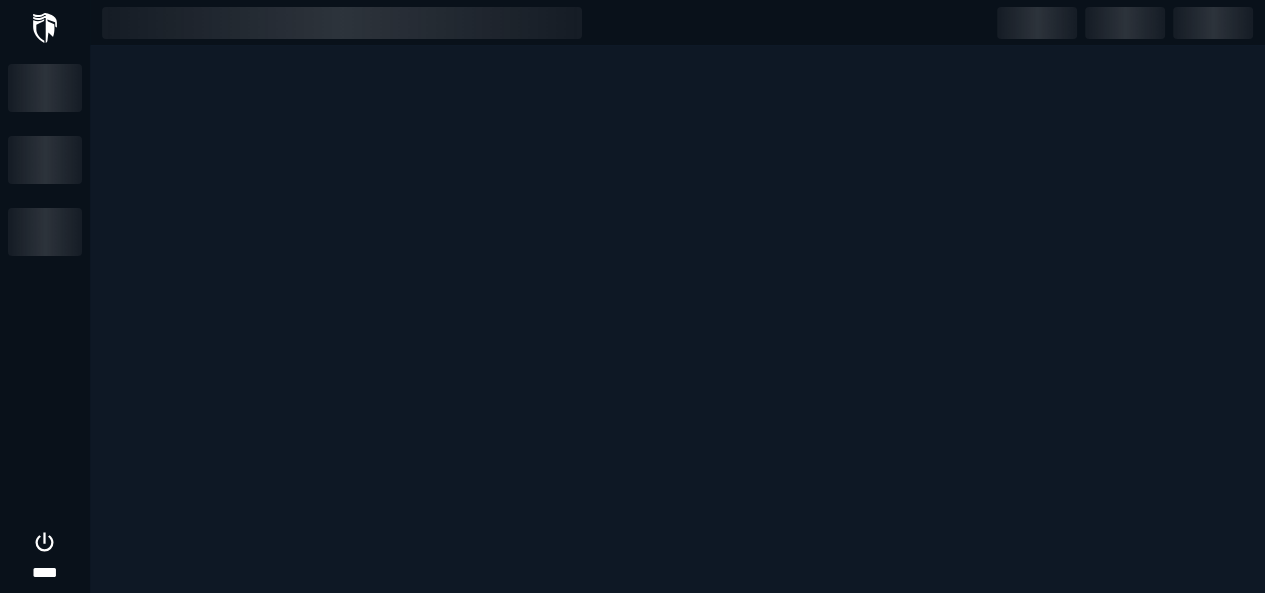 scroll, scrollTop: 0, scrollLeft: 0, axis: both 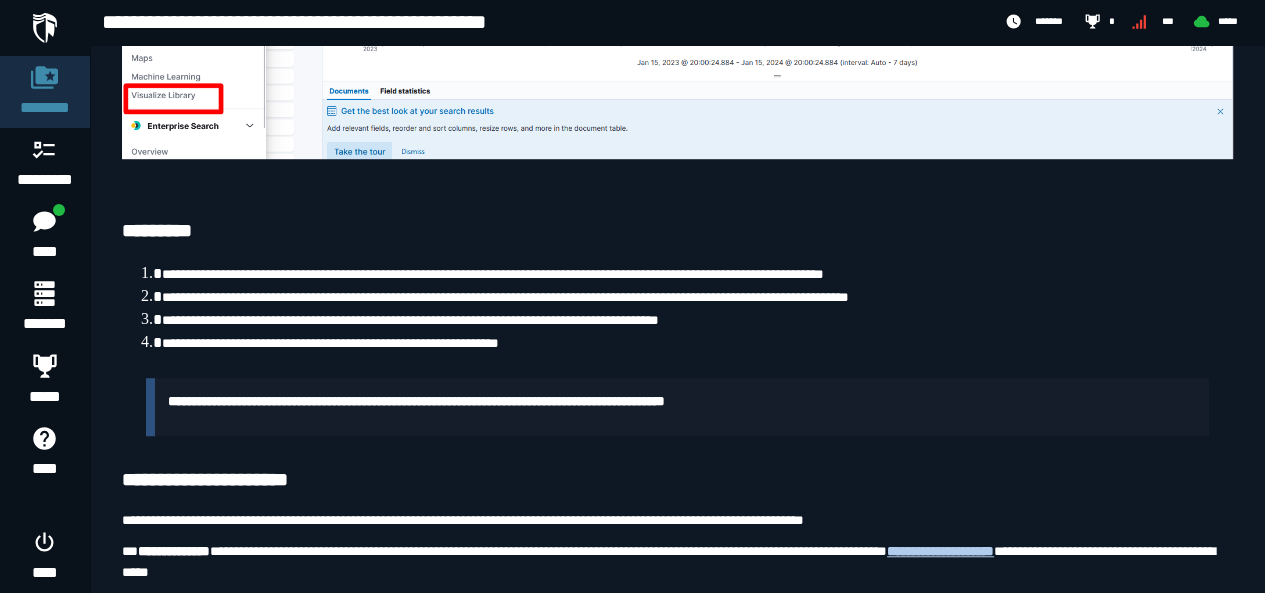 drag, startPoint x: 148, startPoint y: 439, endPoint x: 145, endPoint y: 465, distance: 26.172504 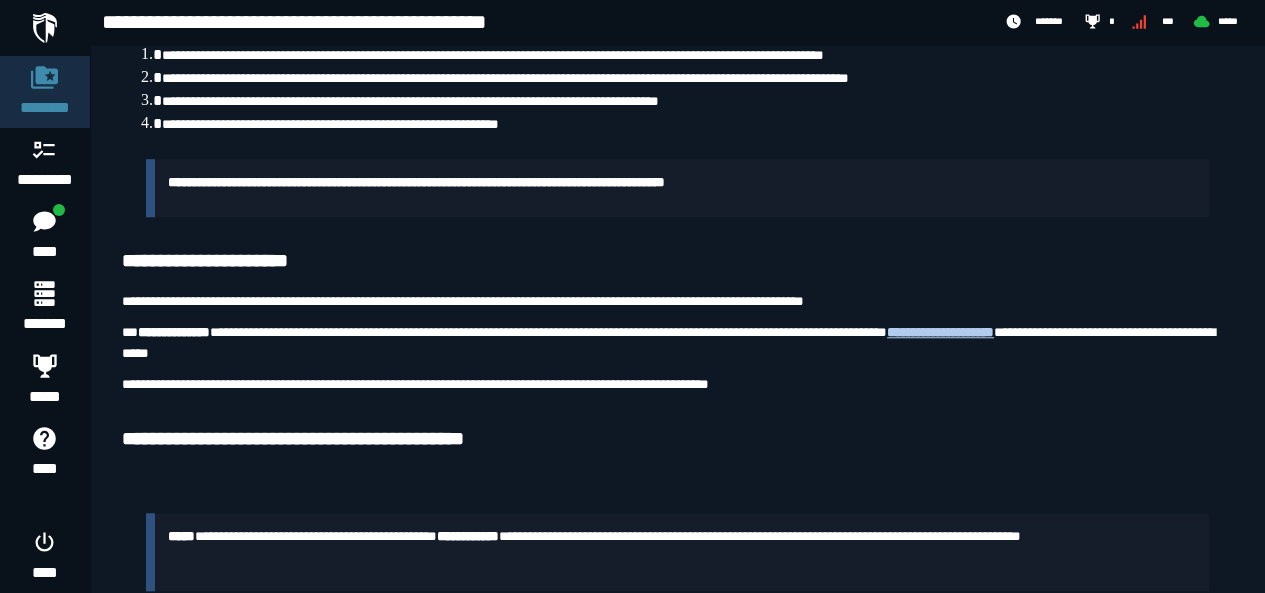 scroll, scrollTop: 1415, scrollLeft: 0, axis: vertical 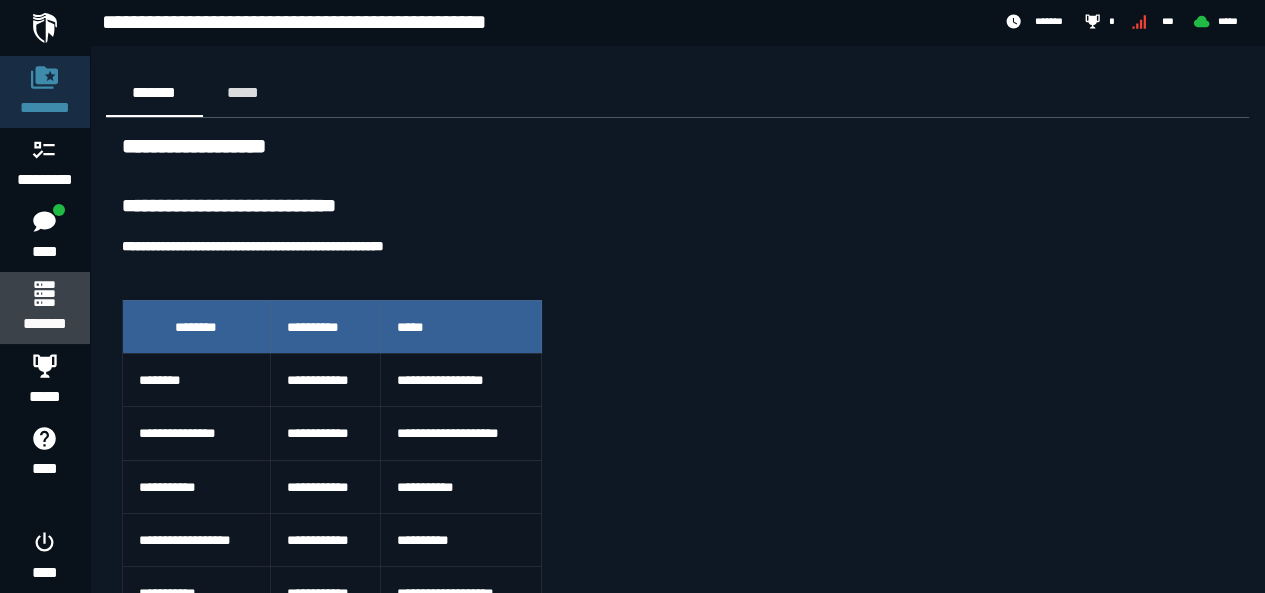 click on "*******" at bounding box center (44, 324) 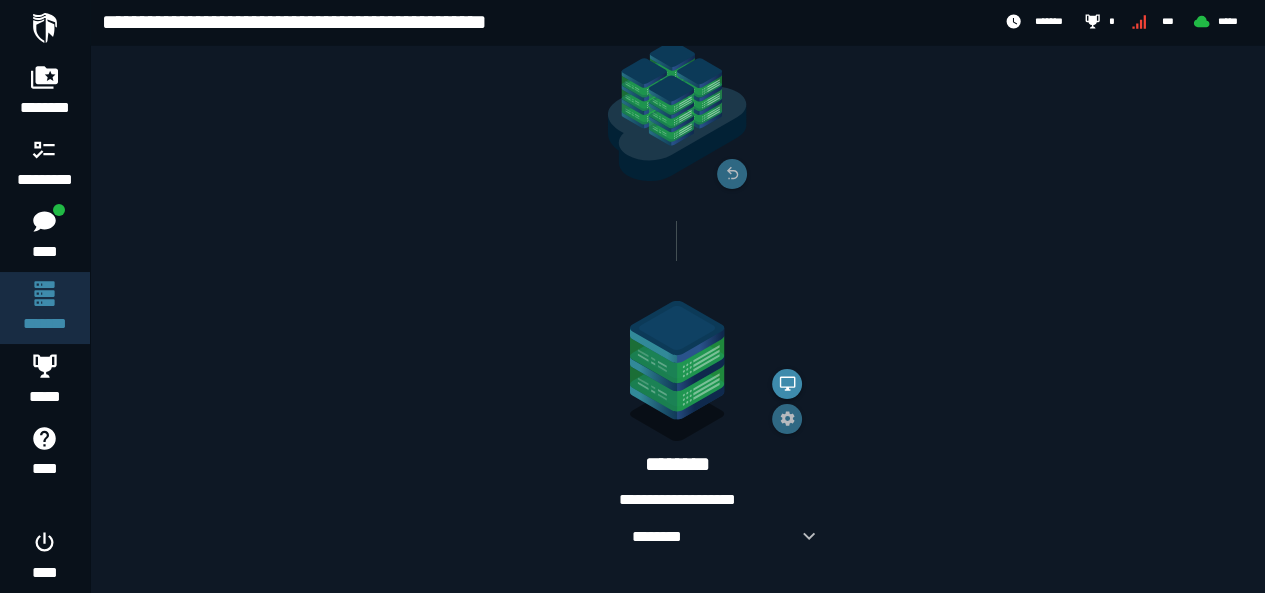 scroll, scrollTop: 217, scrollLeft: 0, axis: vertical 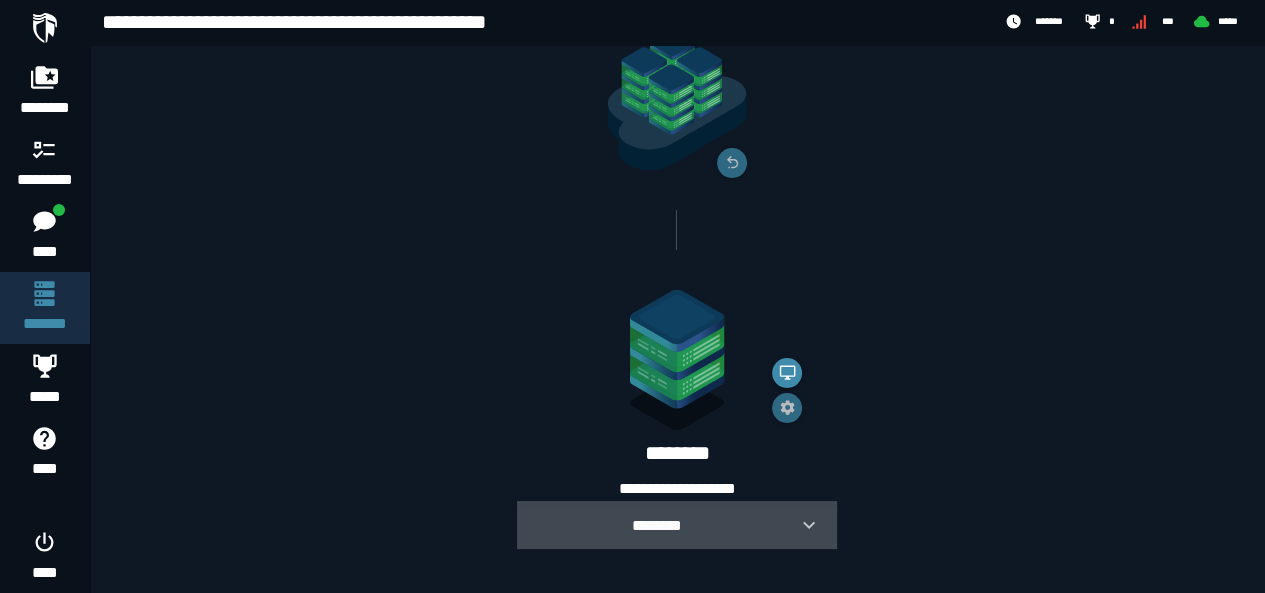 click 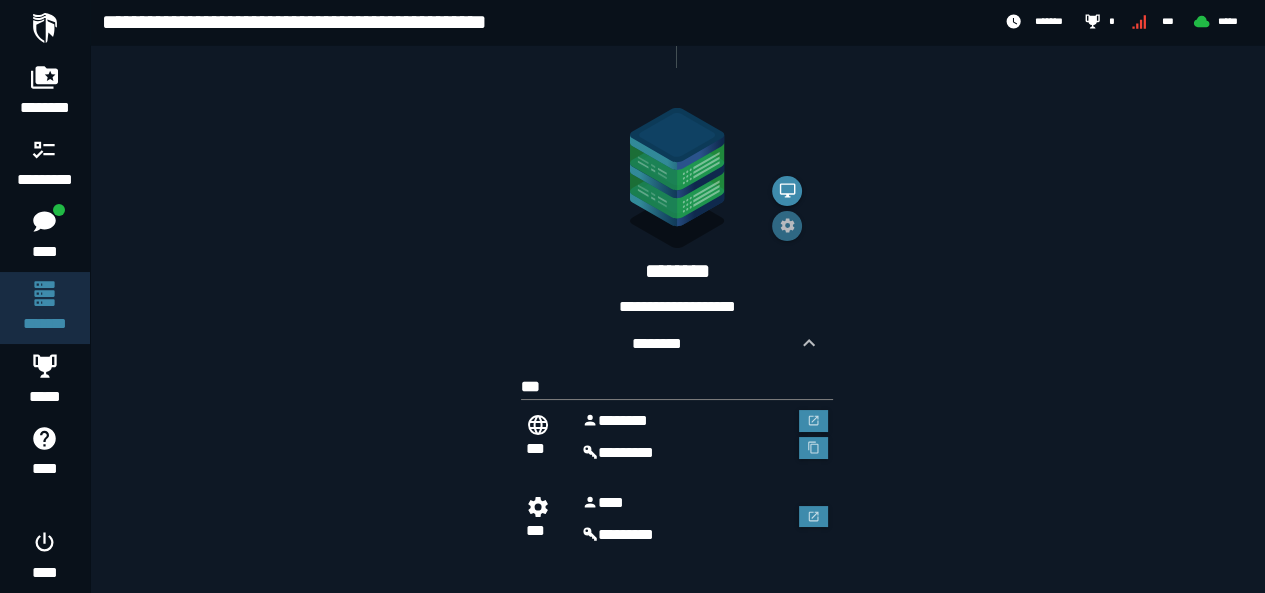 scroll, scrollTop: 410, scrollLeft: 0, axis: vertical 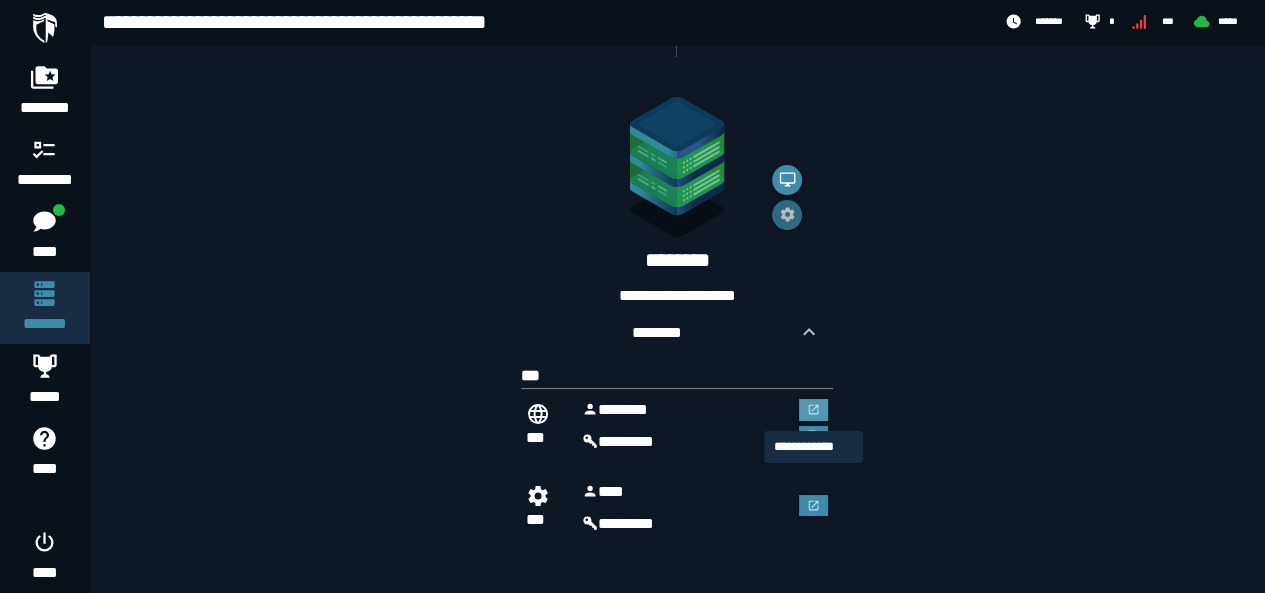 click at bounding box center (814, 410) 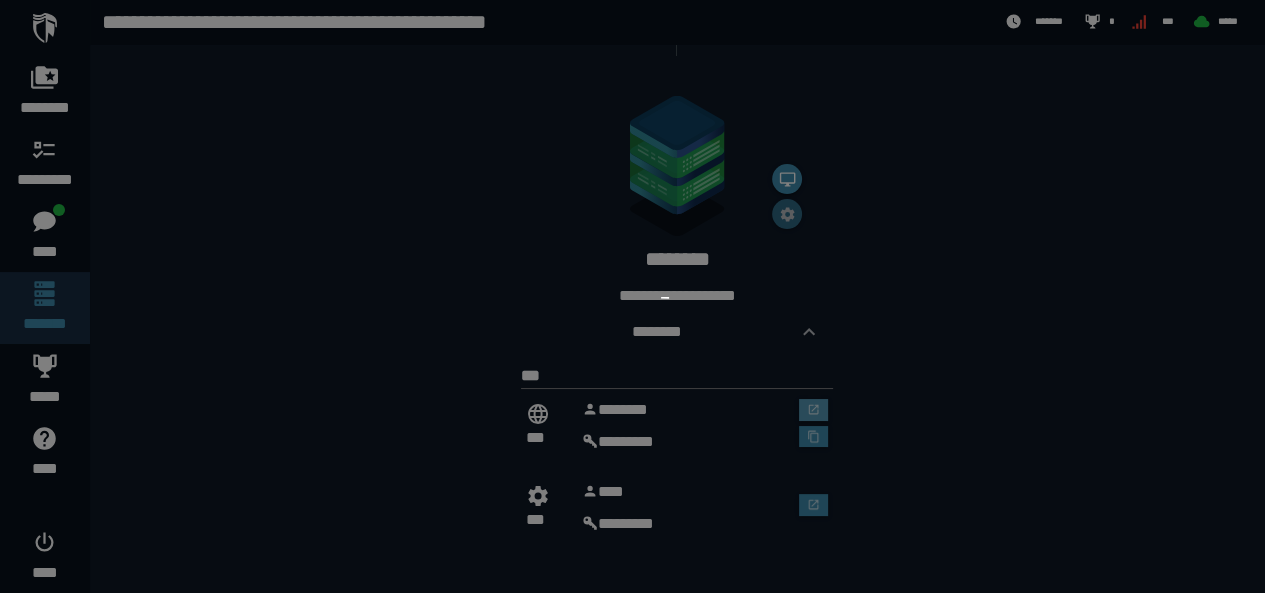 scroll, scrollTop: 0, scrollLeft: 0, axis: both 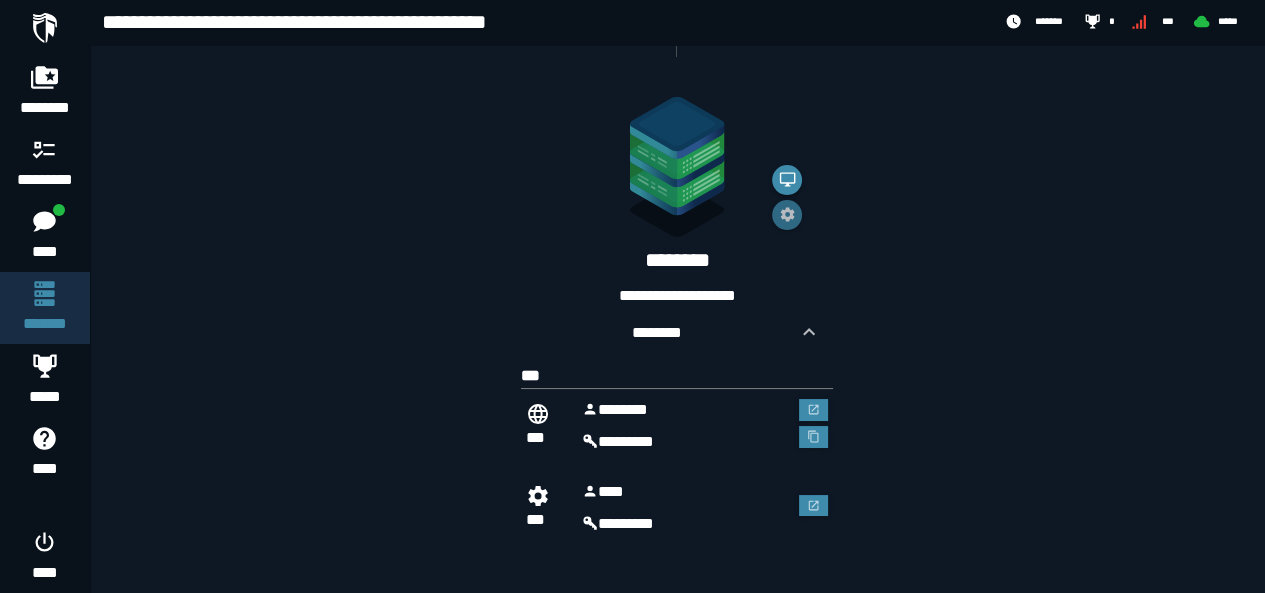 click on "*******" at bounding box center (685, 410) 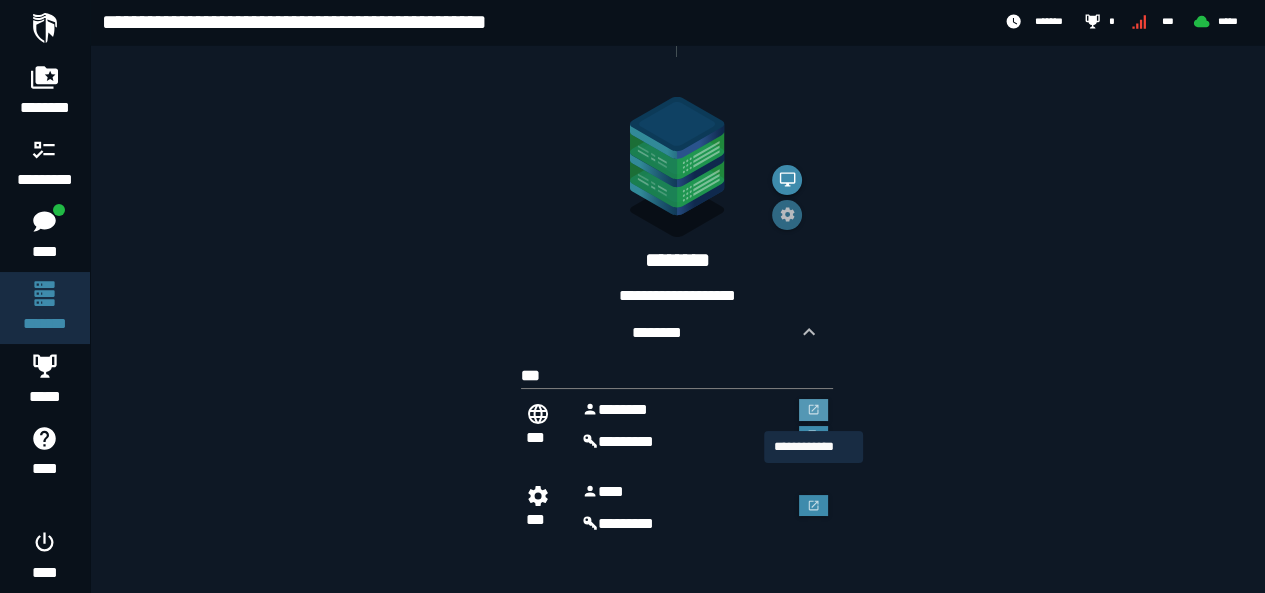 click 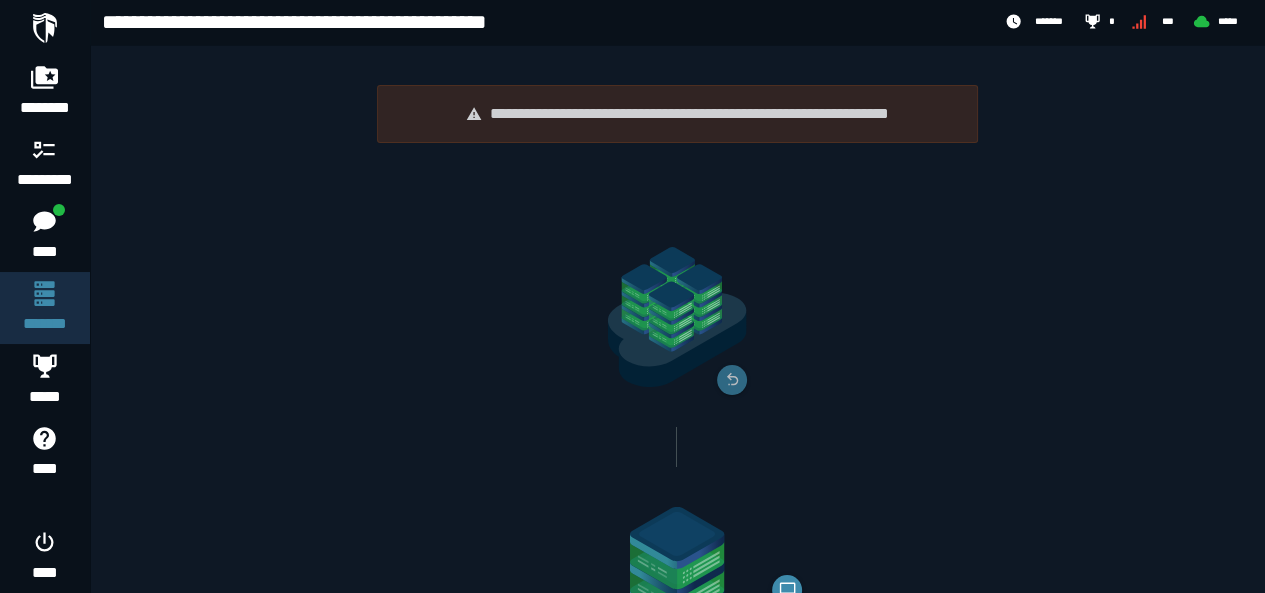 scroll, scrollTop: 410, scrollLeft: 0, axis: vertical 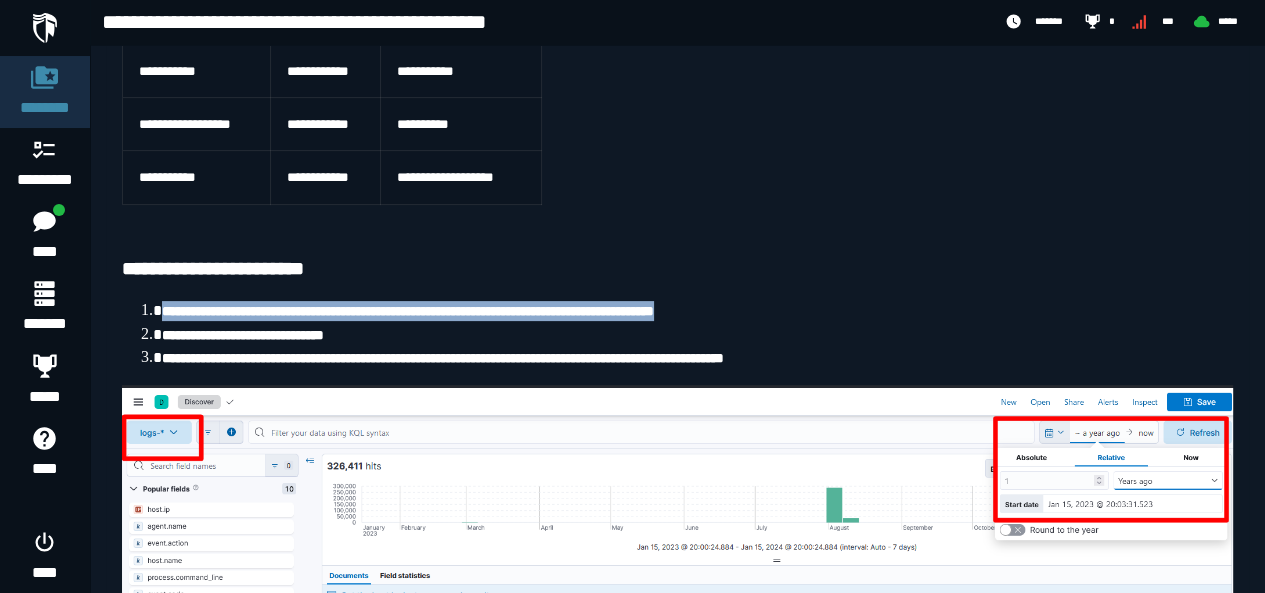 drag, startPoint x: 763, startPoint y: 307, endPoint x: 163, endPoint y: 304, distance: 600.0075 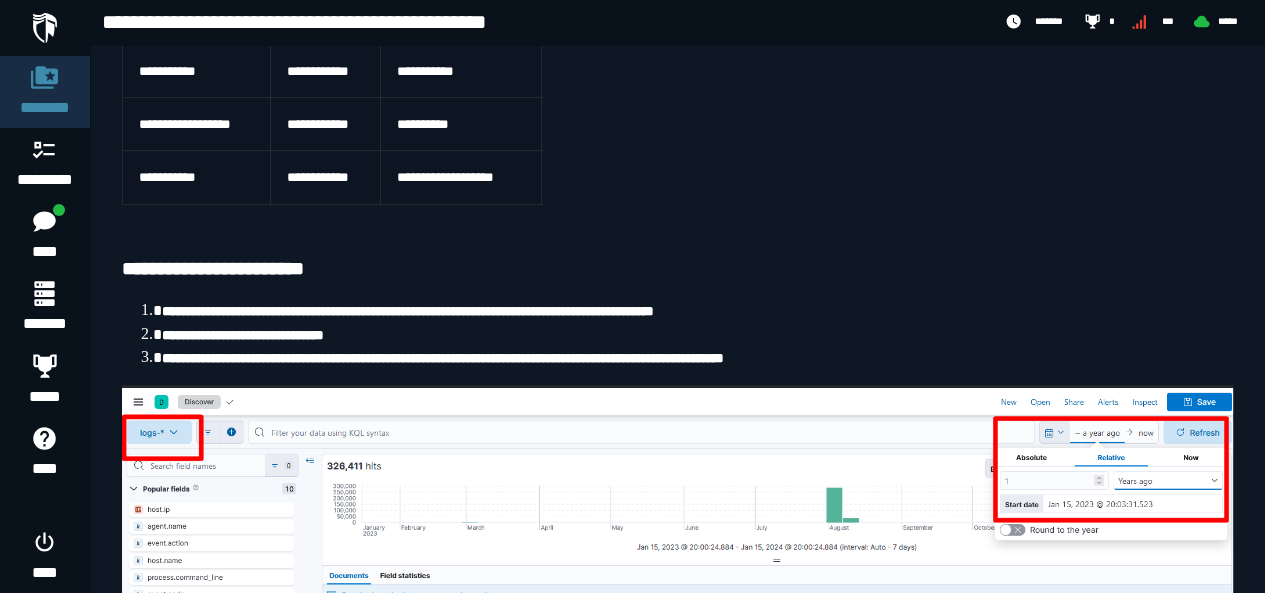 click at bounding box center (677, 215) 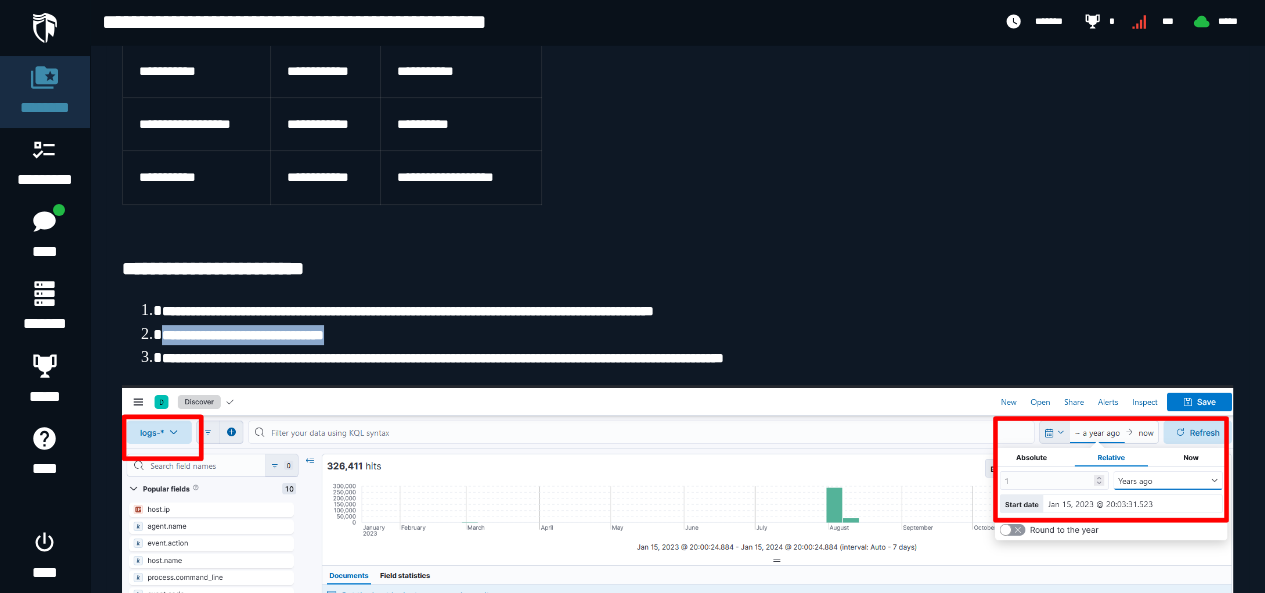drag, startPoint x: 350, startPoint y: 349, endPoint x: 159, endPoint y: 347, distance: 191.01047 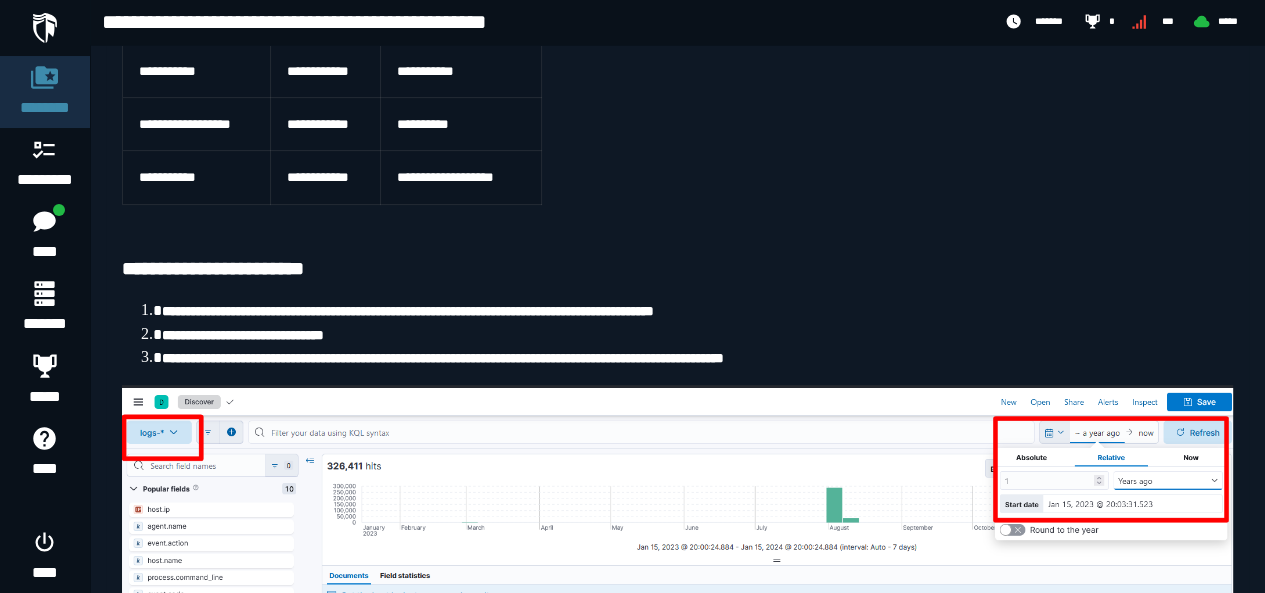 click at bounding box center (677, 215) 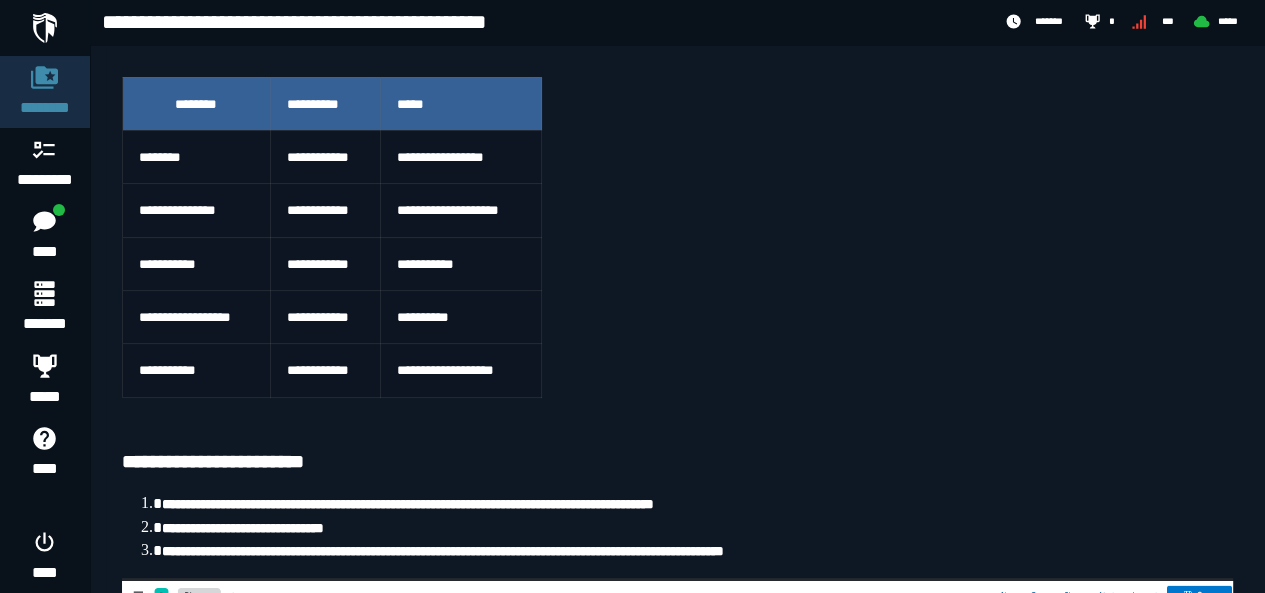 scroll, scrollTop: 0, scrollLeft: 0, axis: both 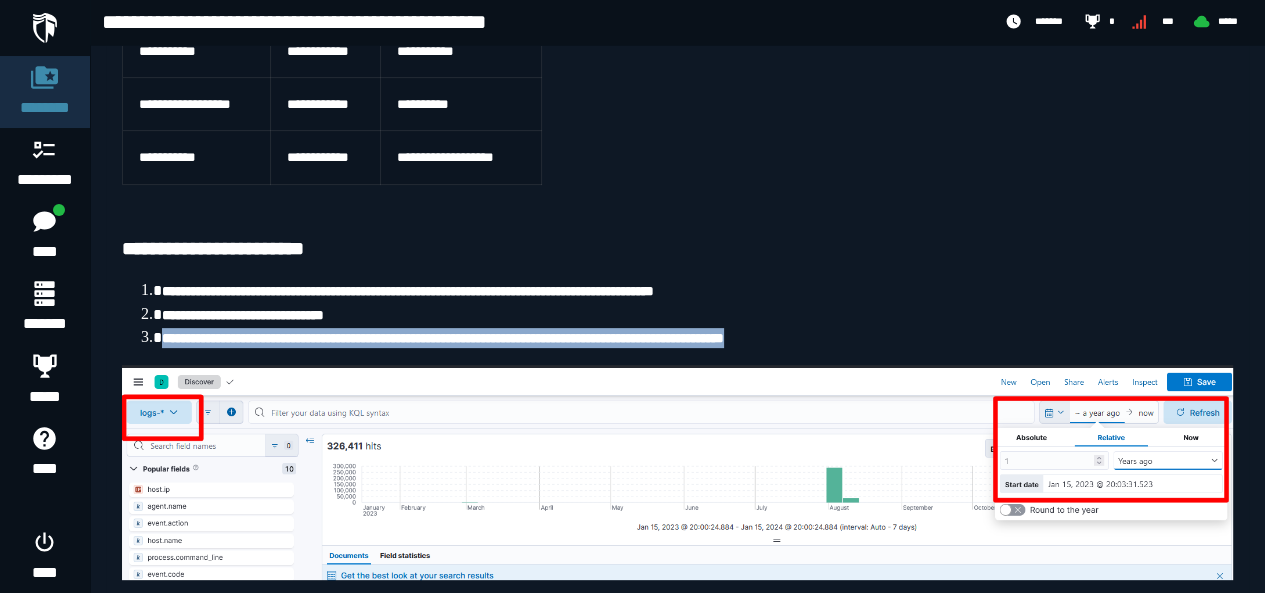 drag, startPoint x: 842, startPoint y: 360, endPoint x: 165, endPoint y: 355, distance: 677.0185 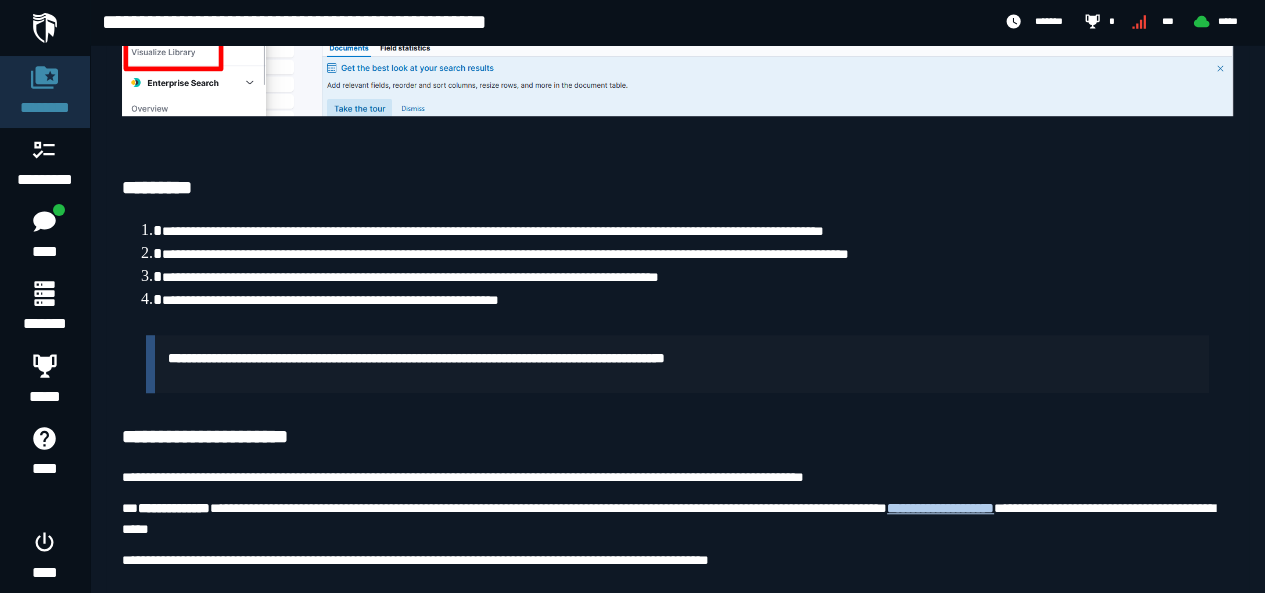 scroll, scrollTop: 1221, scrollLeft: 0, axis: vertical 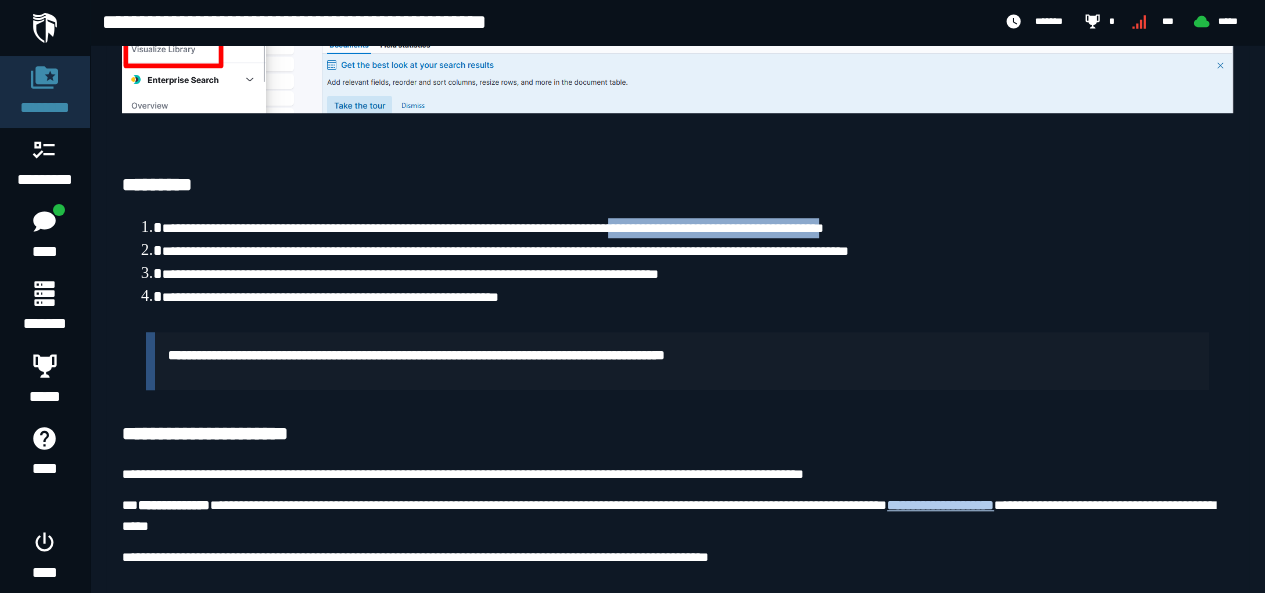 drag, startPoint x: 970, startPoint y: 243, endPoint x: 713, endPoint y: 246, distance: 257.01752 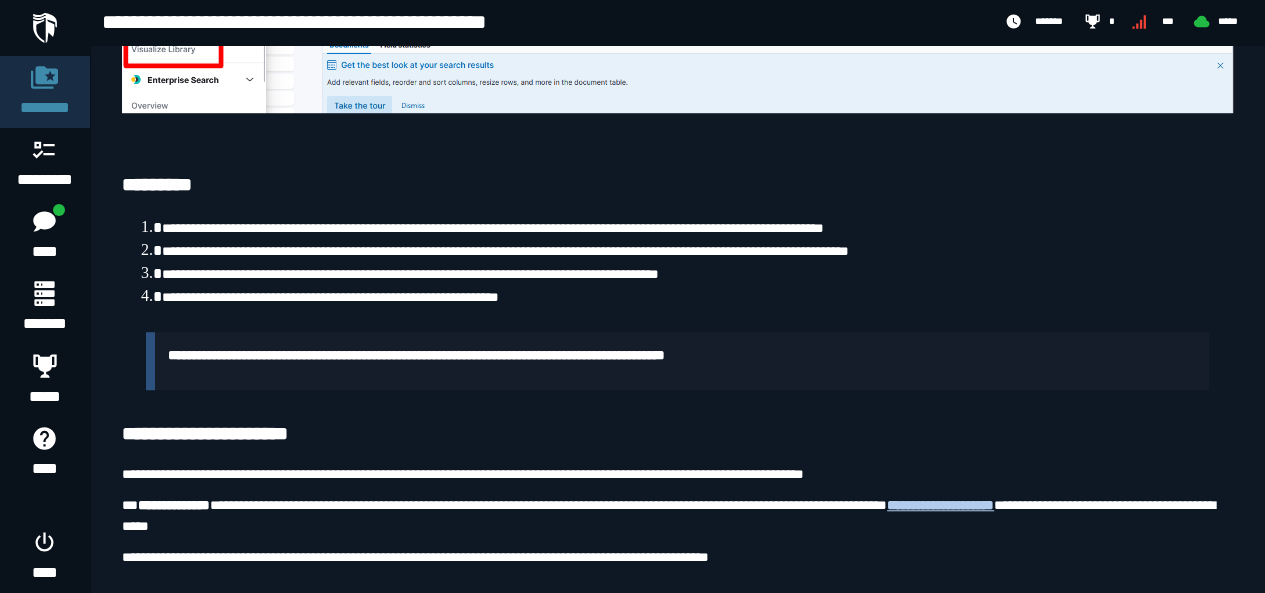 click on "**********" at bounding box center (697, 228) 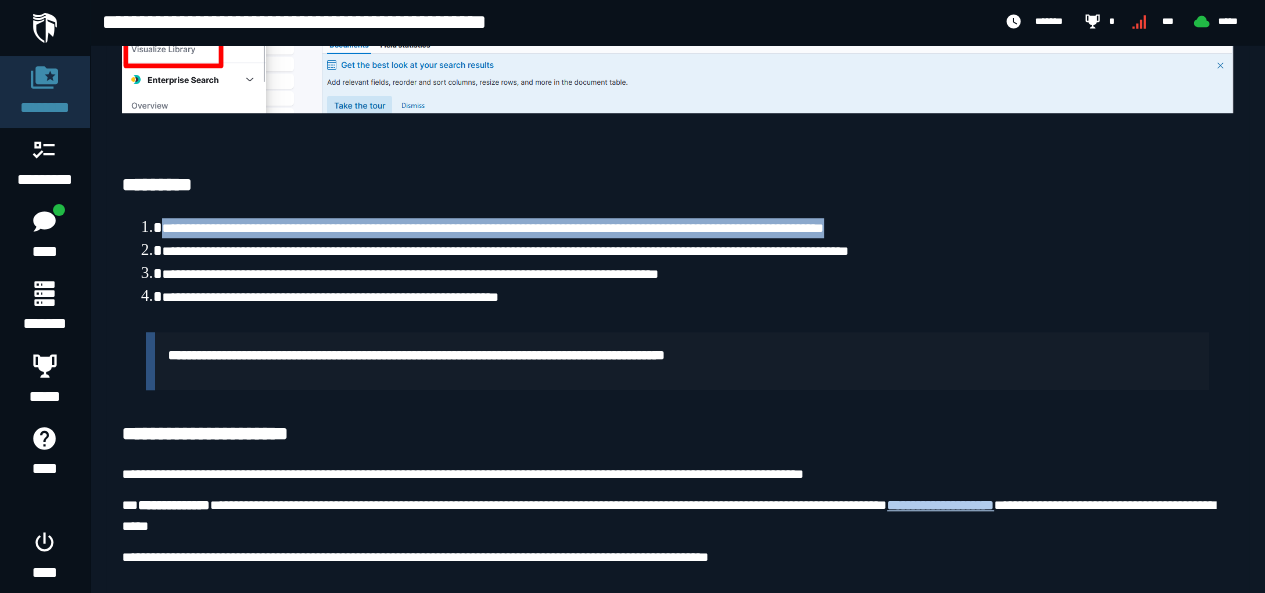 drag, startPoint x: 976, startPoint y: 247, endPoint x: 164, endPoint y: 246, distance: 812.0006 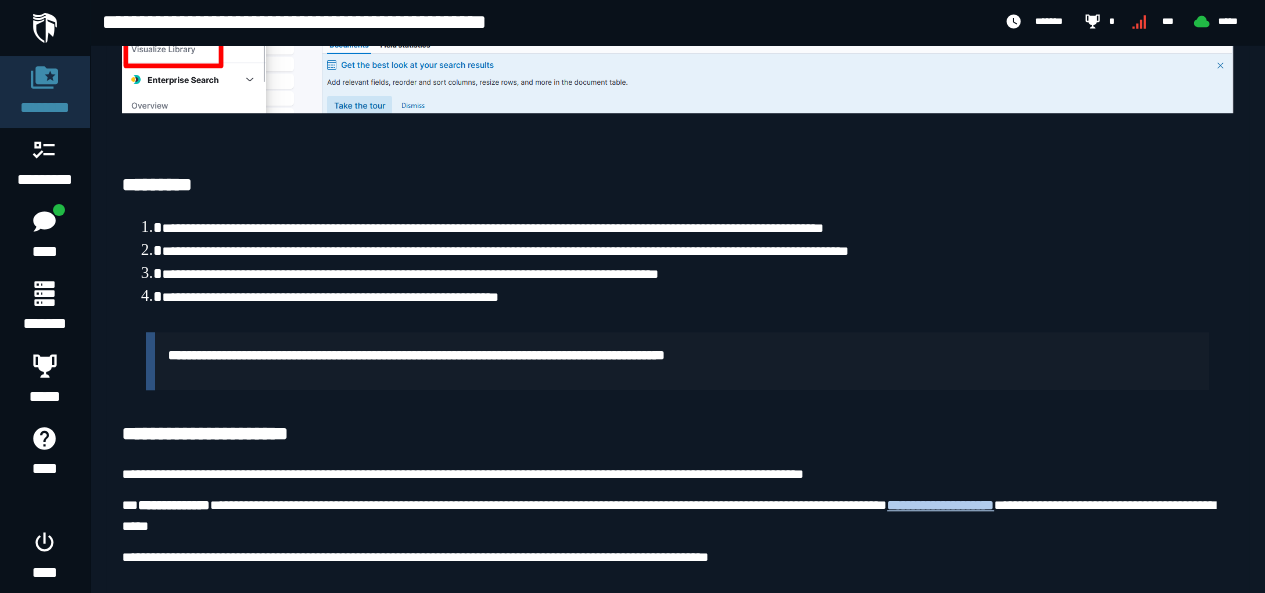 click on "**********" at bounding box center [697, 297] 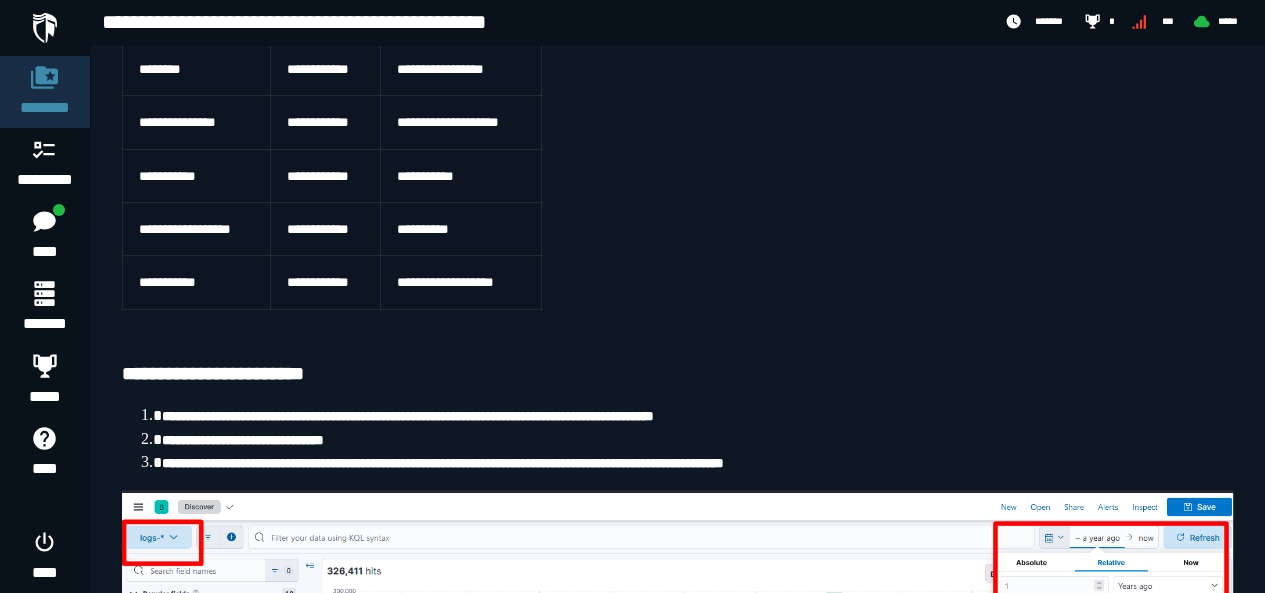 scroll, scrollTop: 0, scrollLeft: 0, axis: both 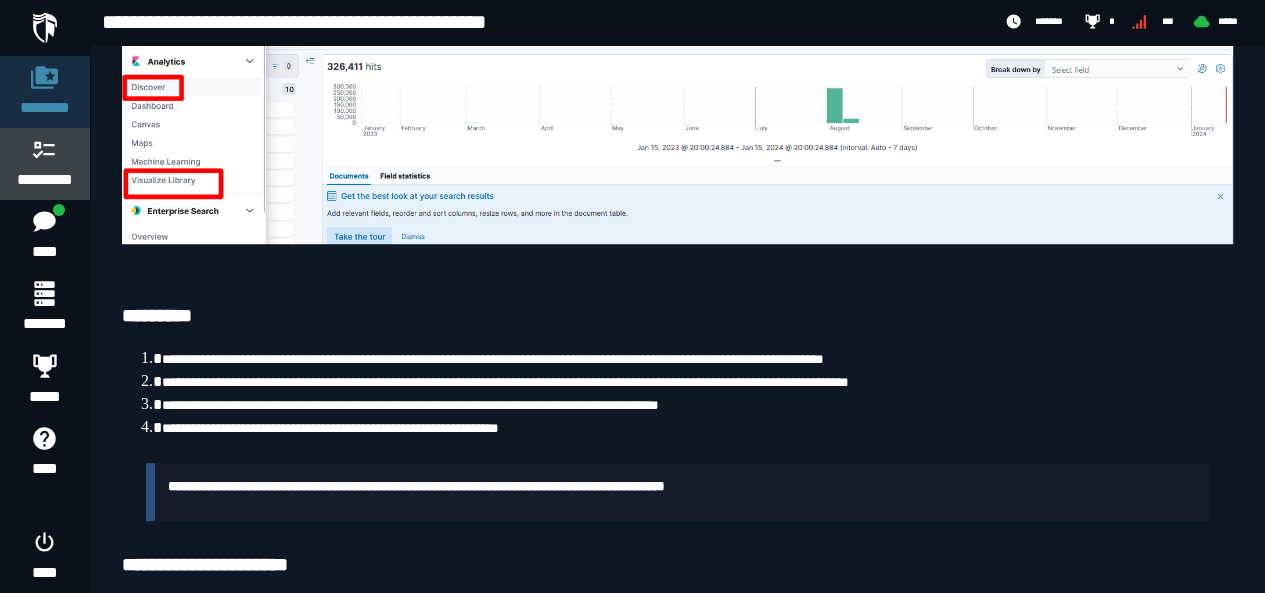 click at bounding box center [45, 149] 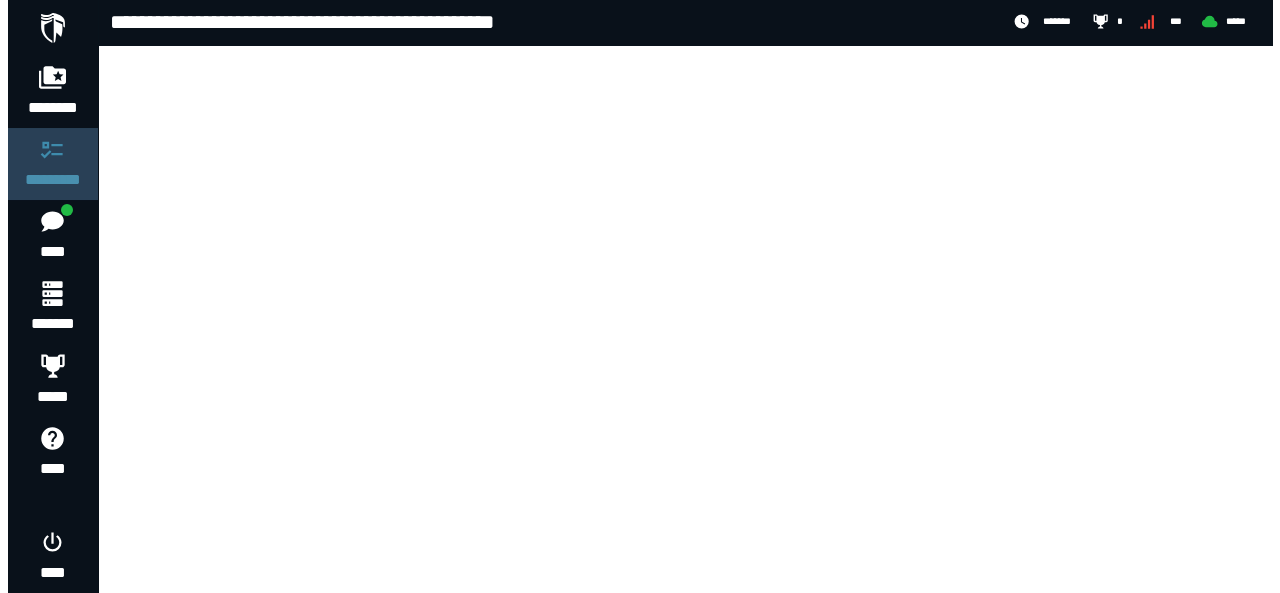 scroll, scrollTop: 0, scrollLeft: 0, axis: both 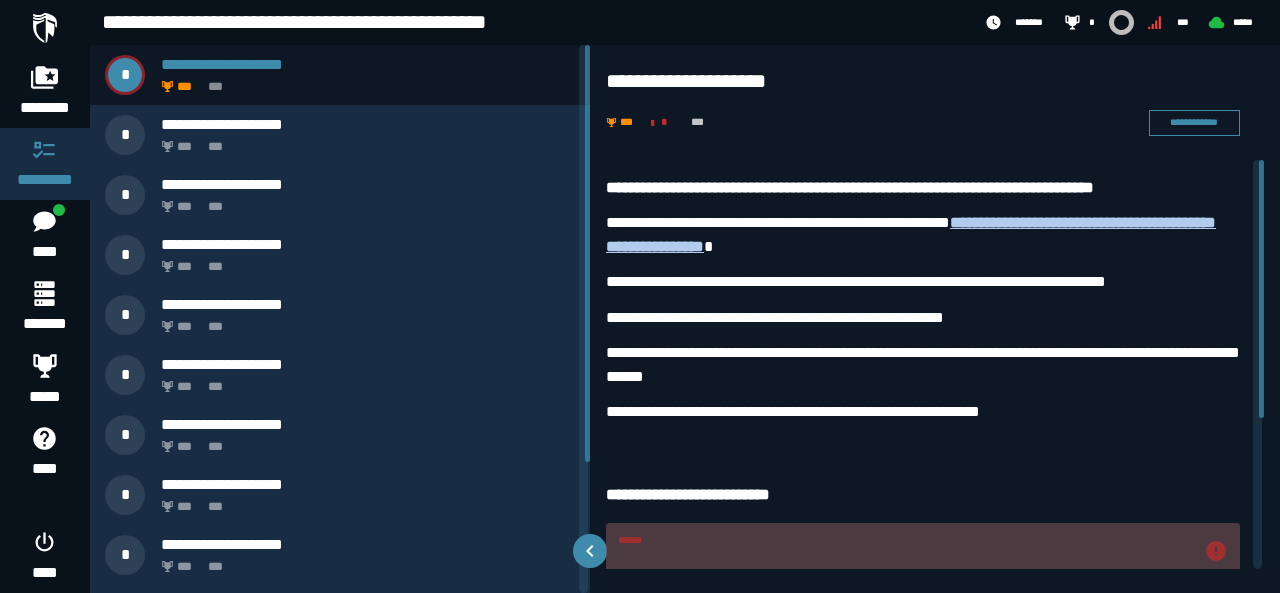 drag, startPoint x: 1263, startPoint y: 192, endPoint x: 1253, endPoint y: 174, distance: 20.59126 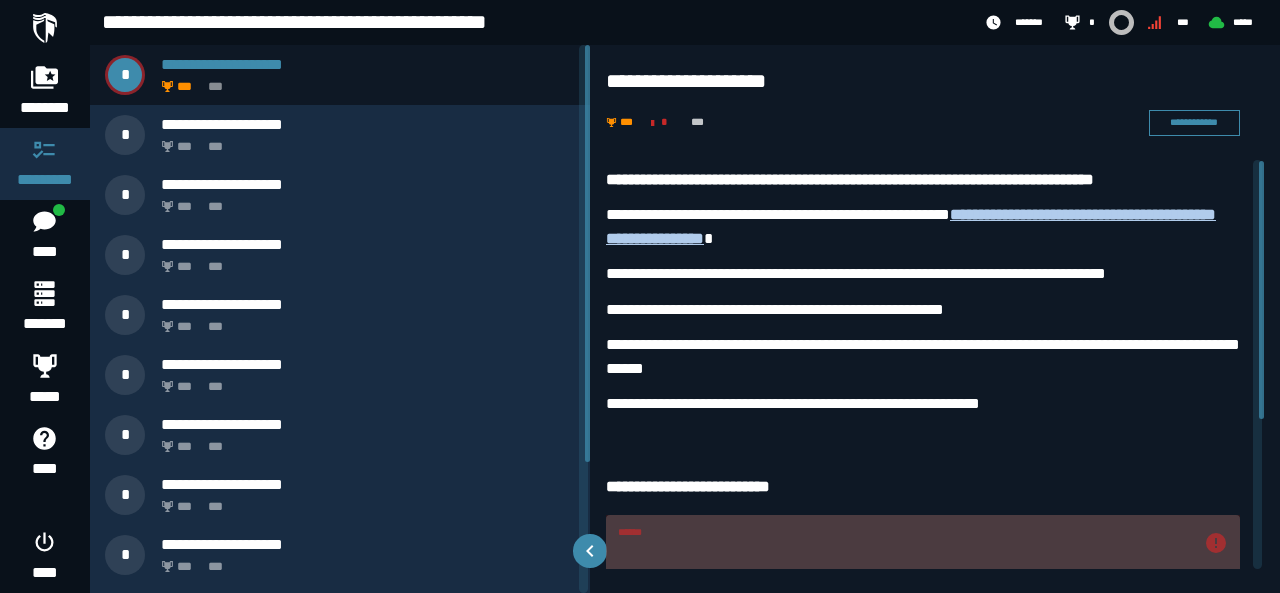 scroll, scrollTop: 0, scrollLeft: 0, axis: both 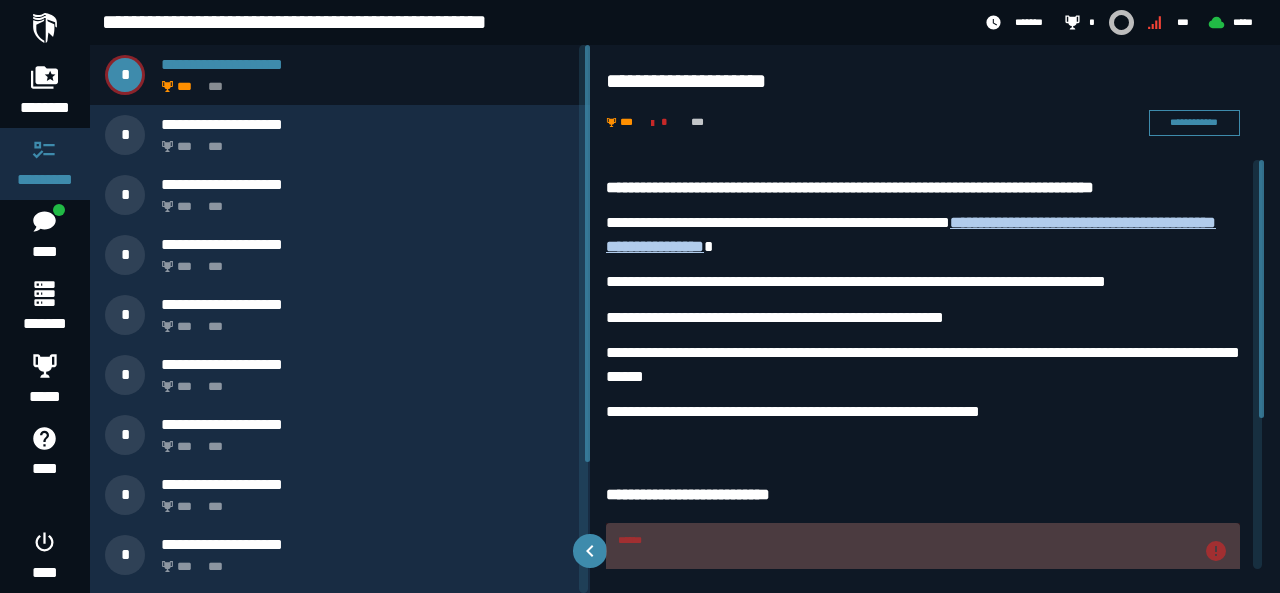 drag, startPoint x: 1263, startPoint y: 171, endPoint x: 1260, endPoint y: 159, distance: 12.369317 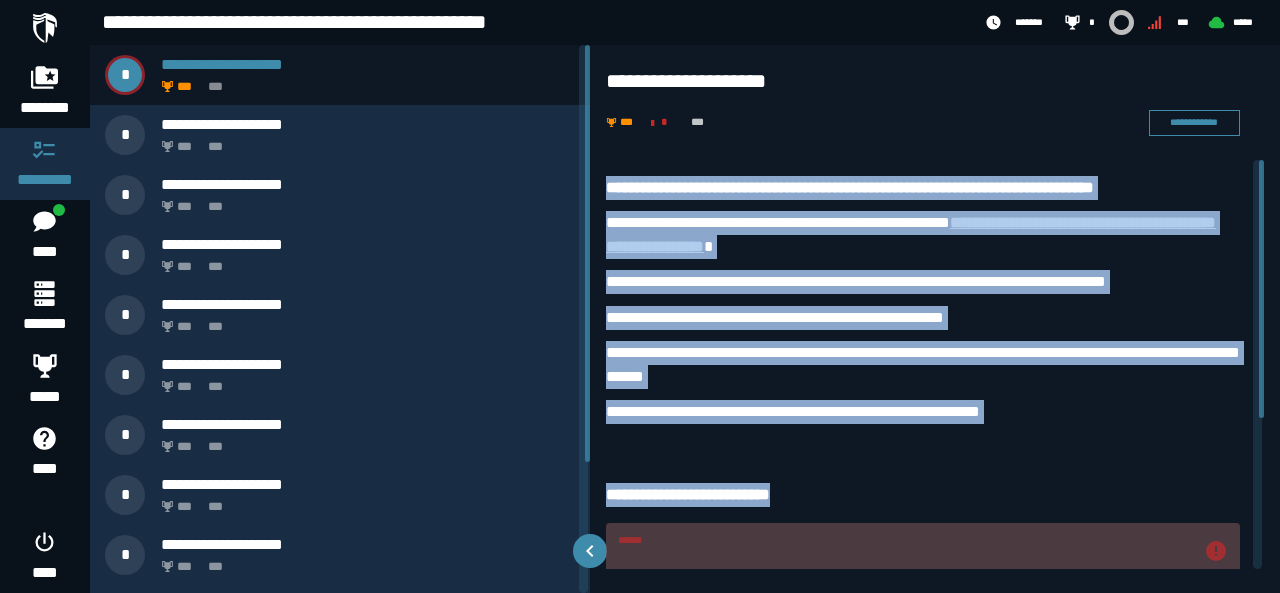 drag, startPoint x: 605, startPoint y: 188, endPoint x: 815, endPoint y: 487, distance: 365.3779 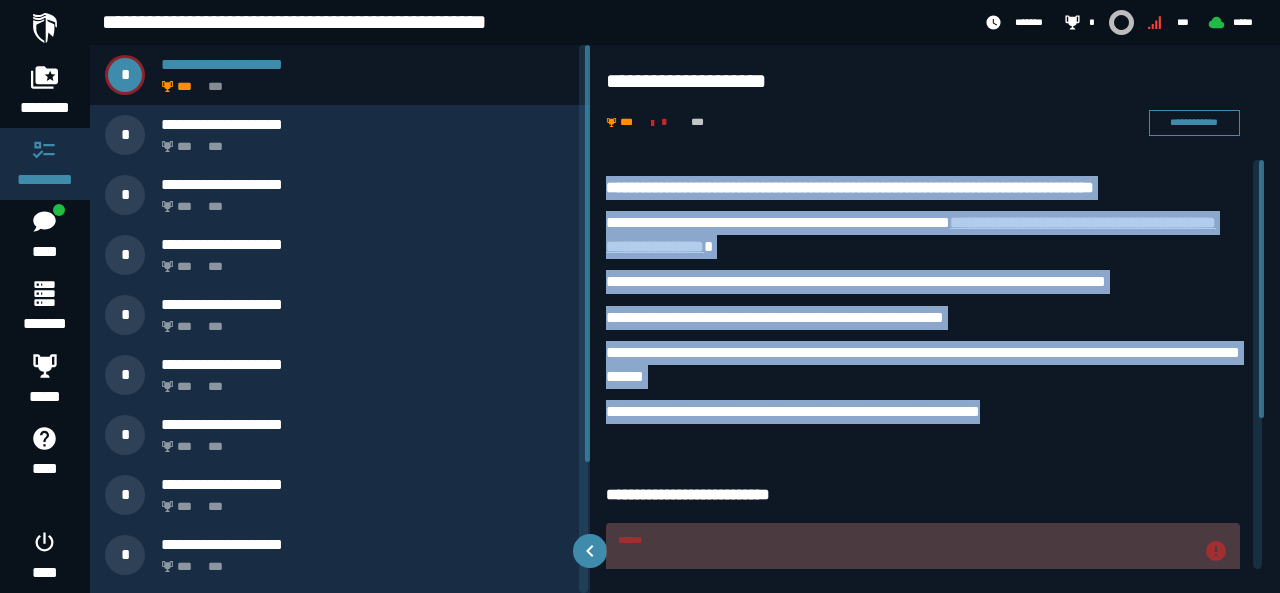 drag, startPoint x: 606, startPoint y: 186, endPoint x: 1024, endPoint y: 413, distance: 475.66058 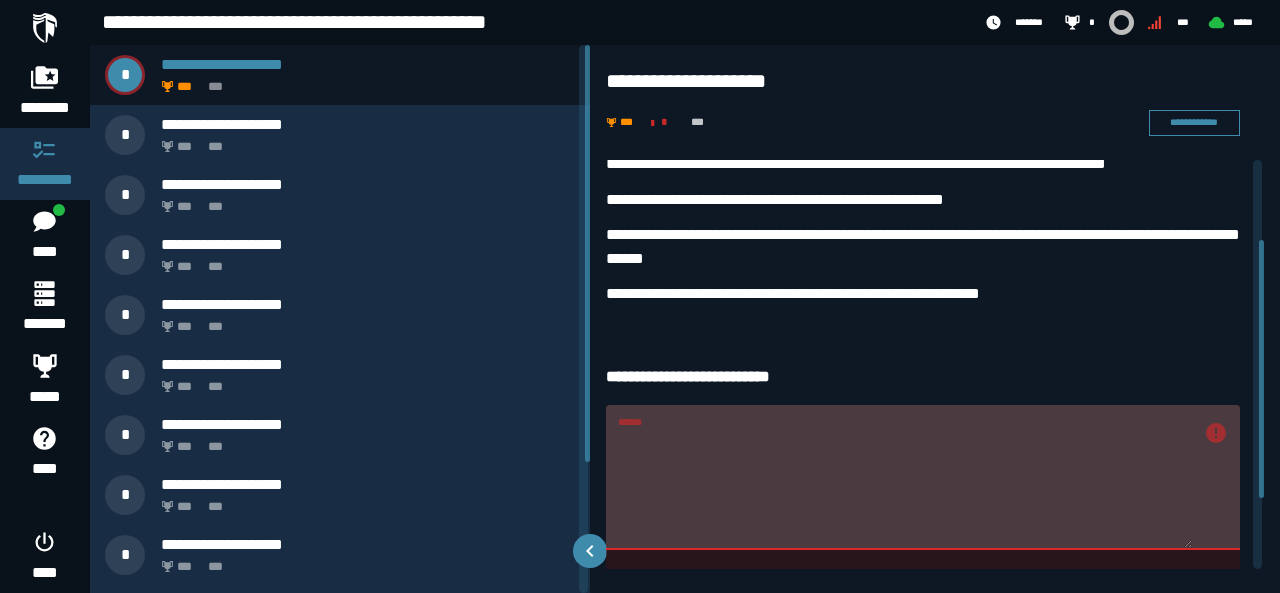 scroll, scrollTop: 84, scrollLeft: 0, axis: vertical 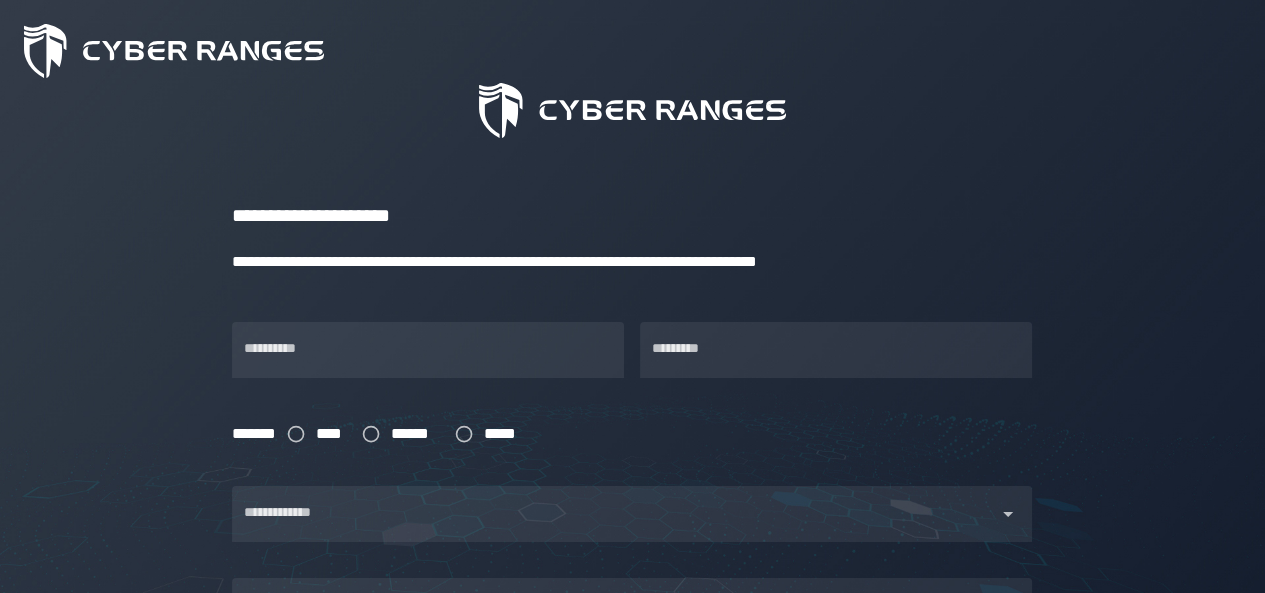 drag, startPoint x: 1272, startPoint y: 43, endPoint x: 1279, endPoint y: 112, distance: 69.354164 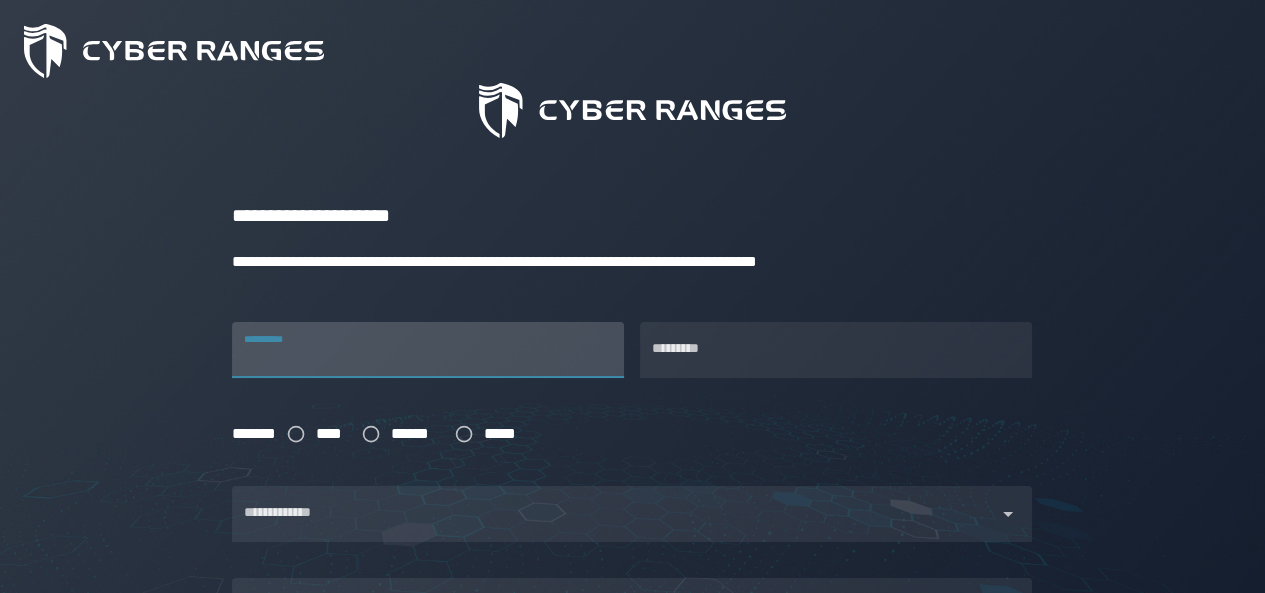 click on "**********" at bounding box center [428, 350] 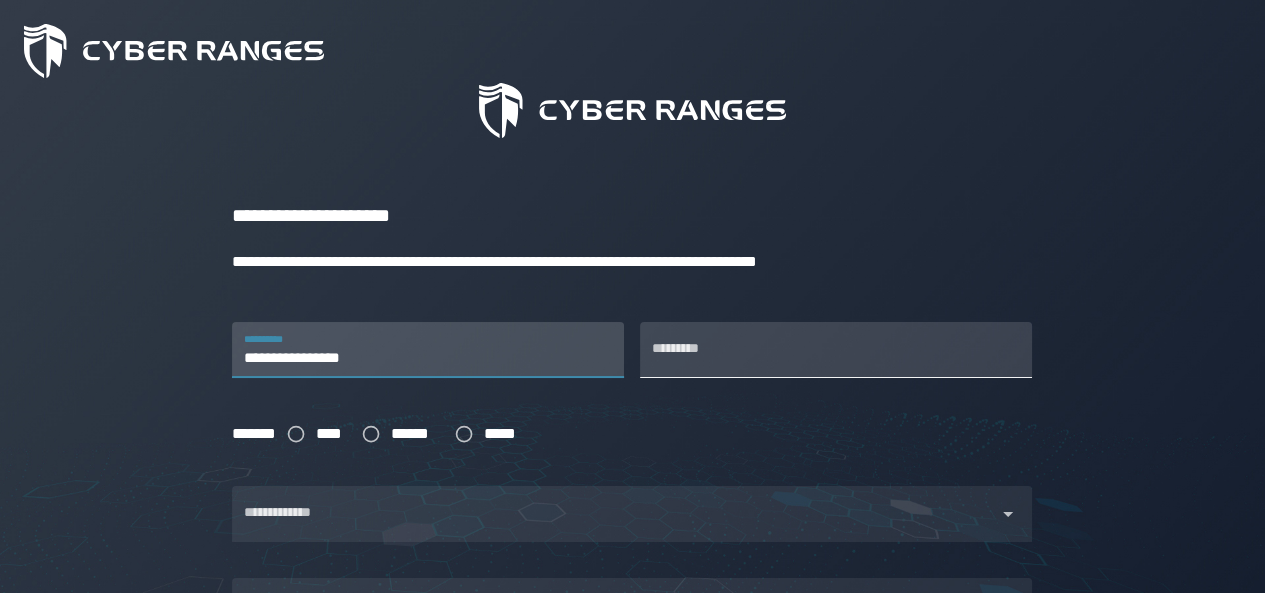 type on "**********" 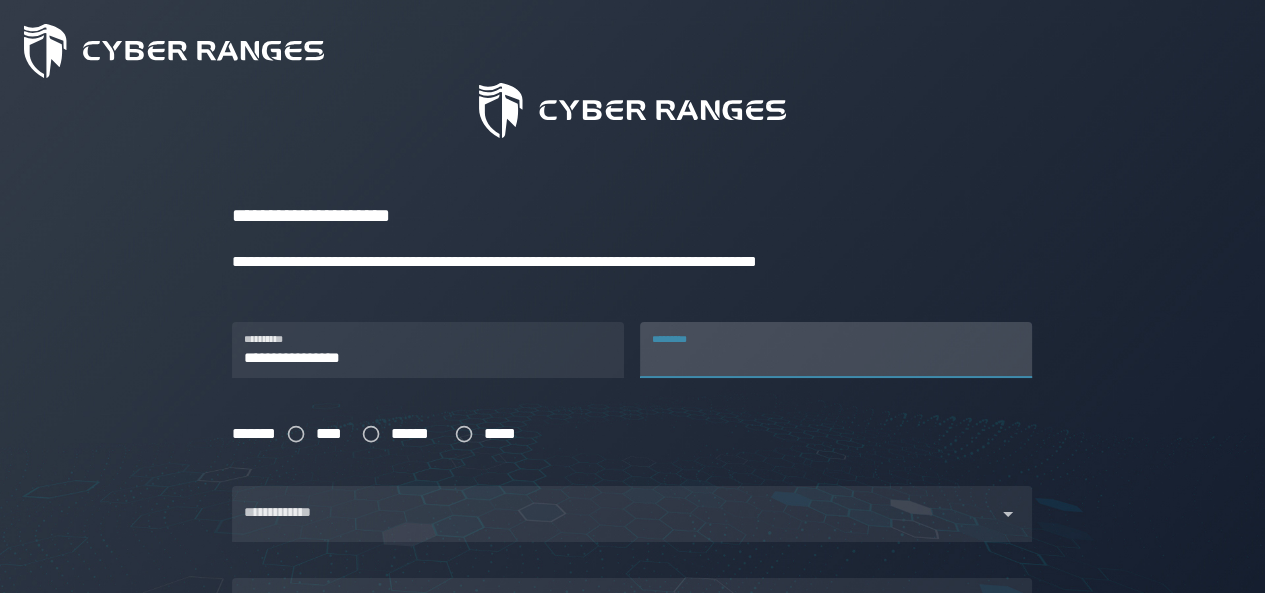 click on "*********" at bounding box center [836, 350] 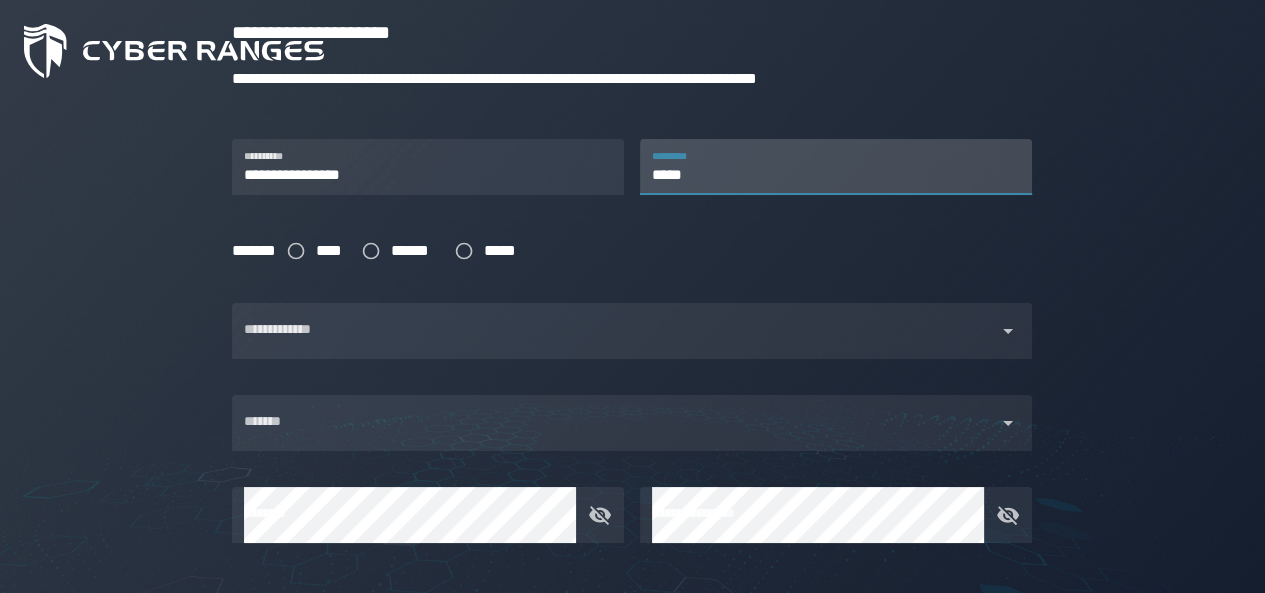 scroll, scrollTop: 344, scrollLeft: 0, axis: vertical 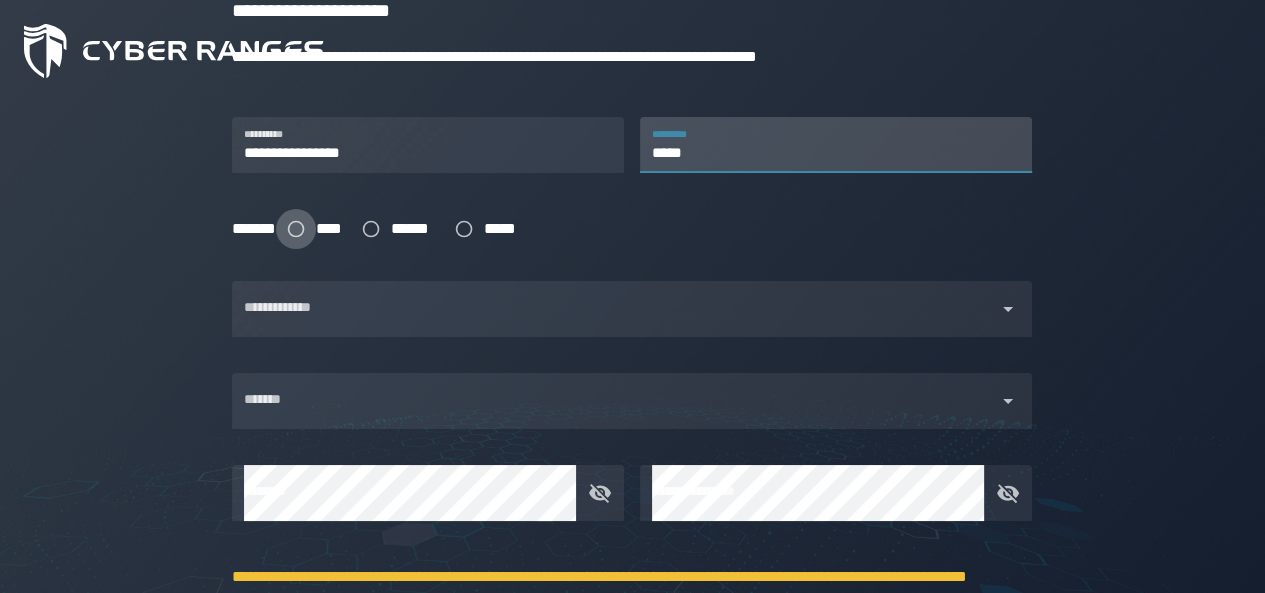 type on "*****" 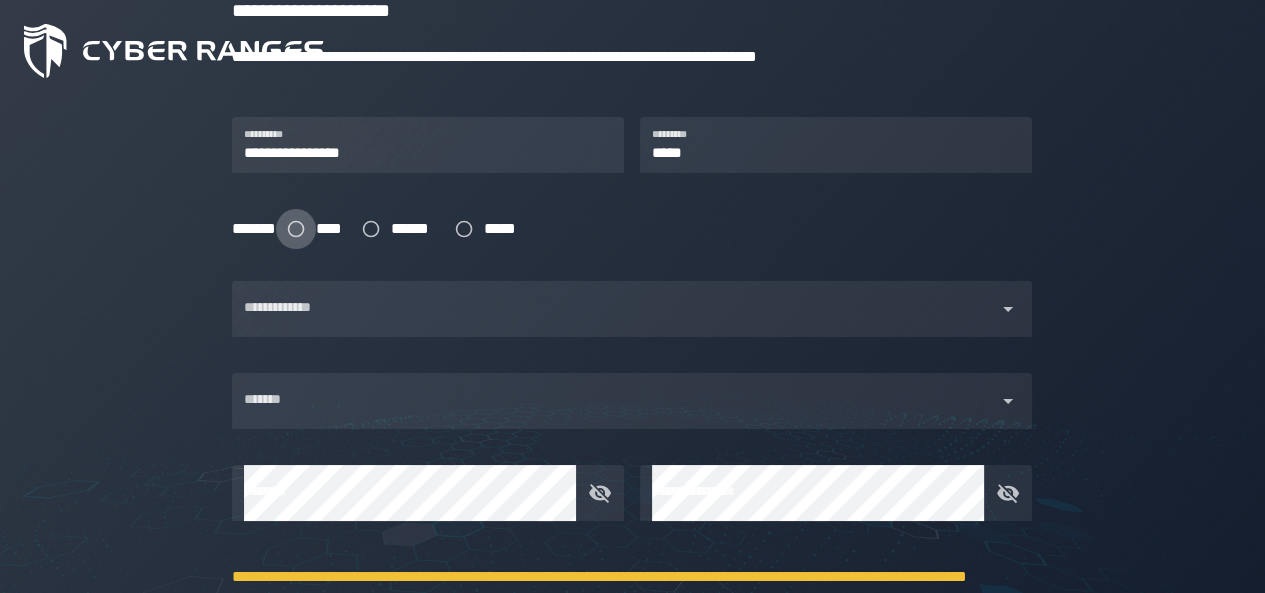 click 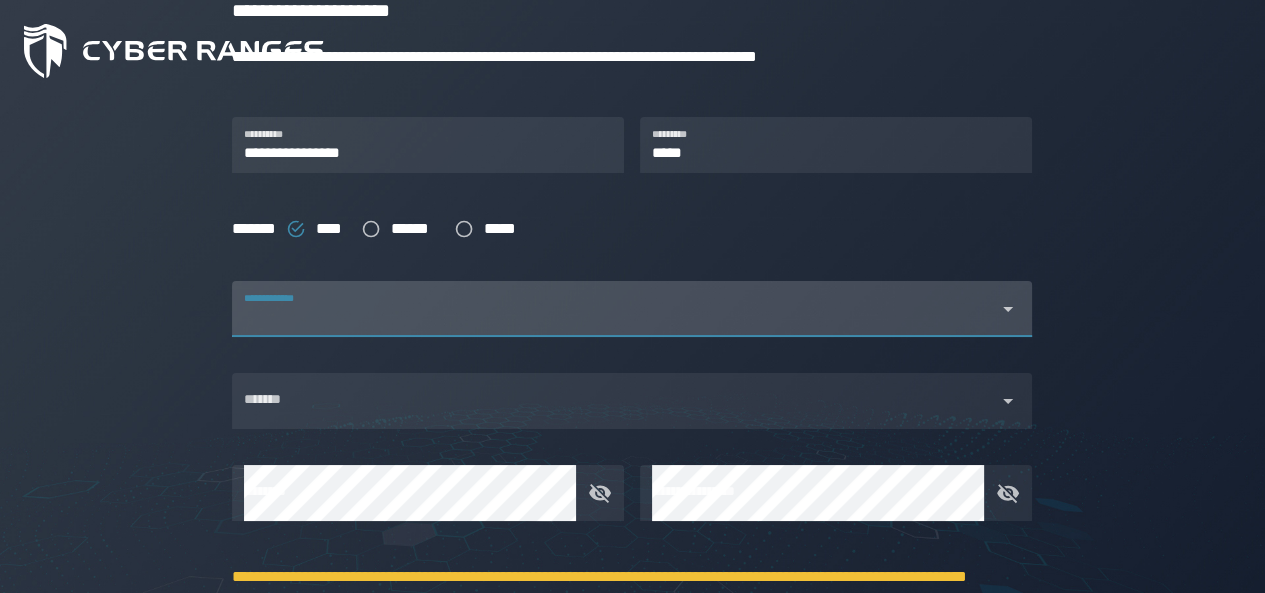 click at bounding box center (614, 321) 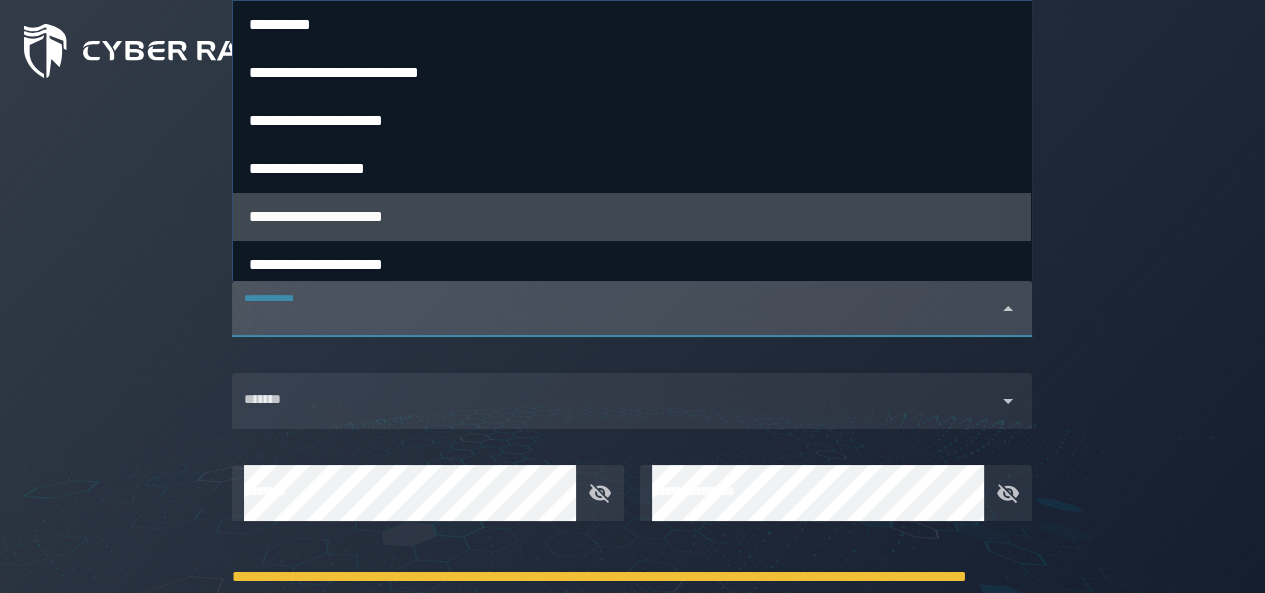 click on "**********" at bounding box center (632, 217) 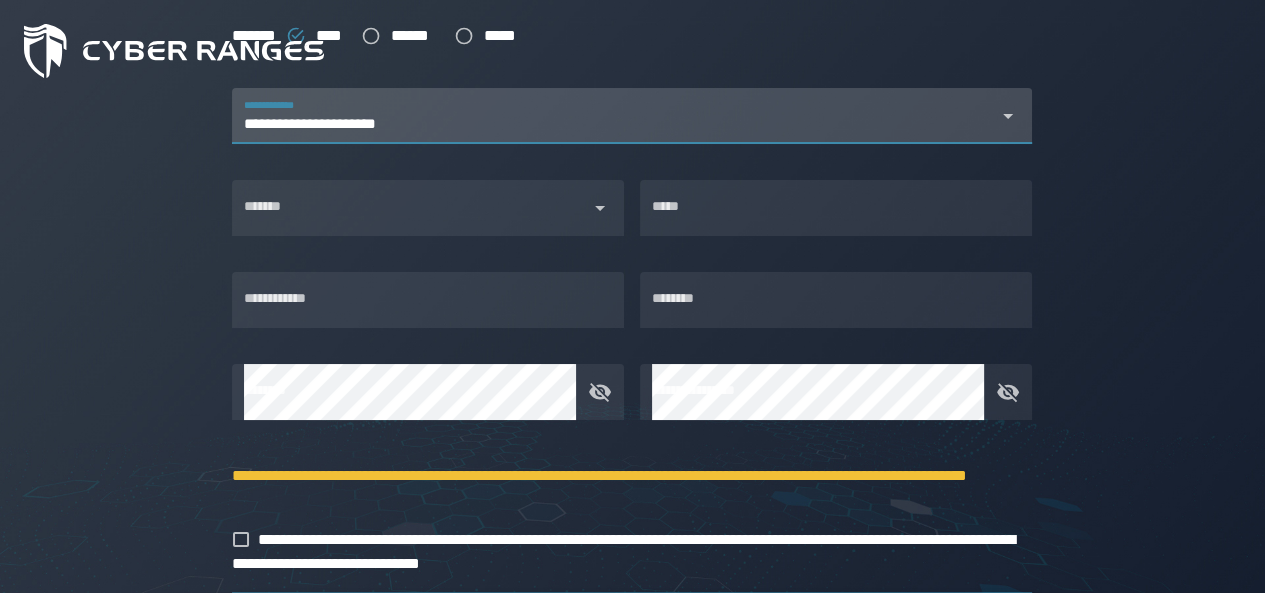 scroll, scrollTop: 538, scrollLeft: 0, axis: vertical 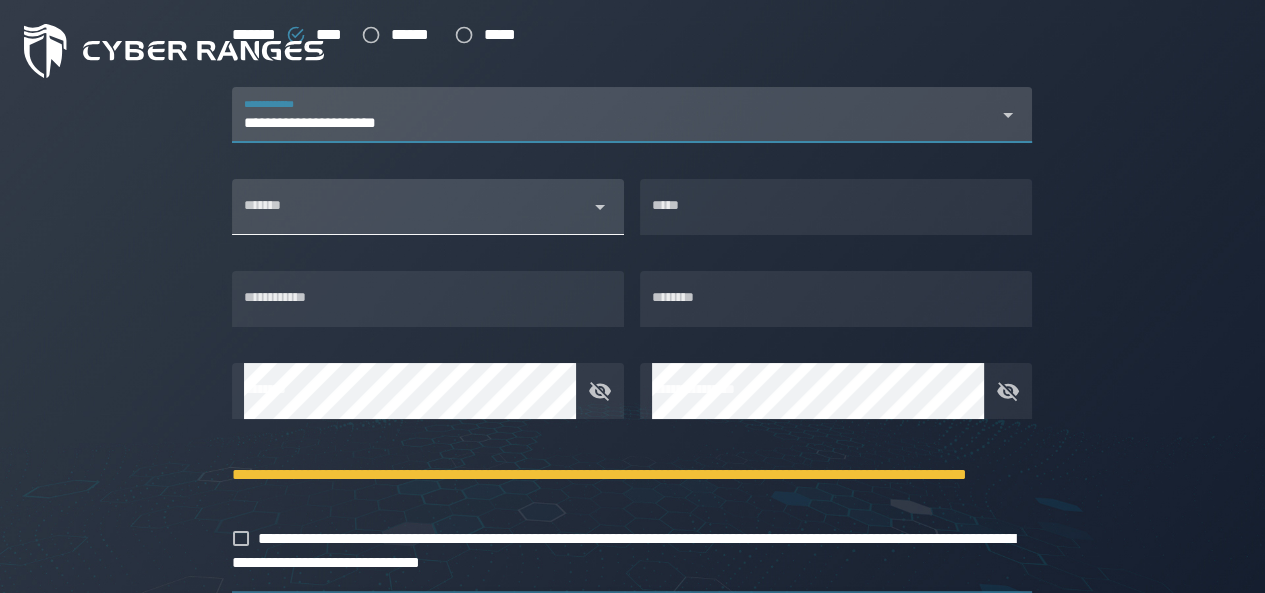 click 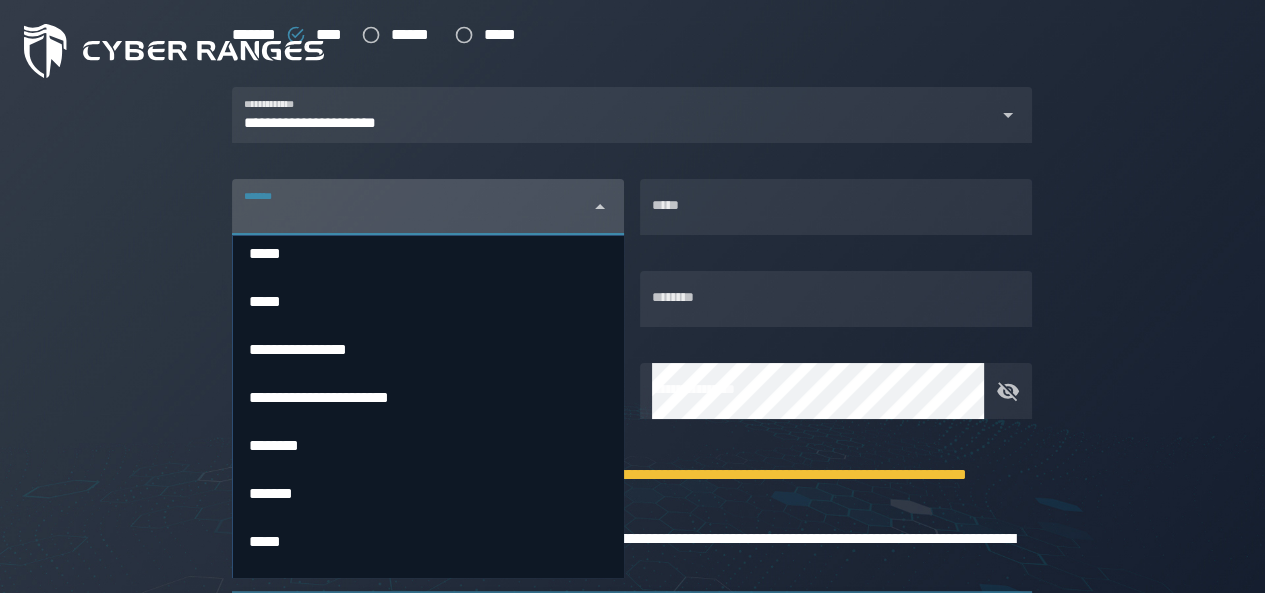 scroll, scrollTop: 2165, scrollLeft: 0, axis: vertical 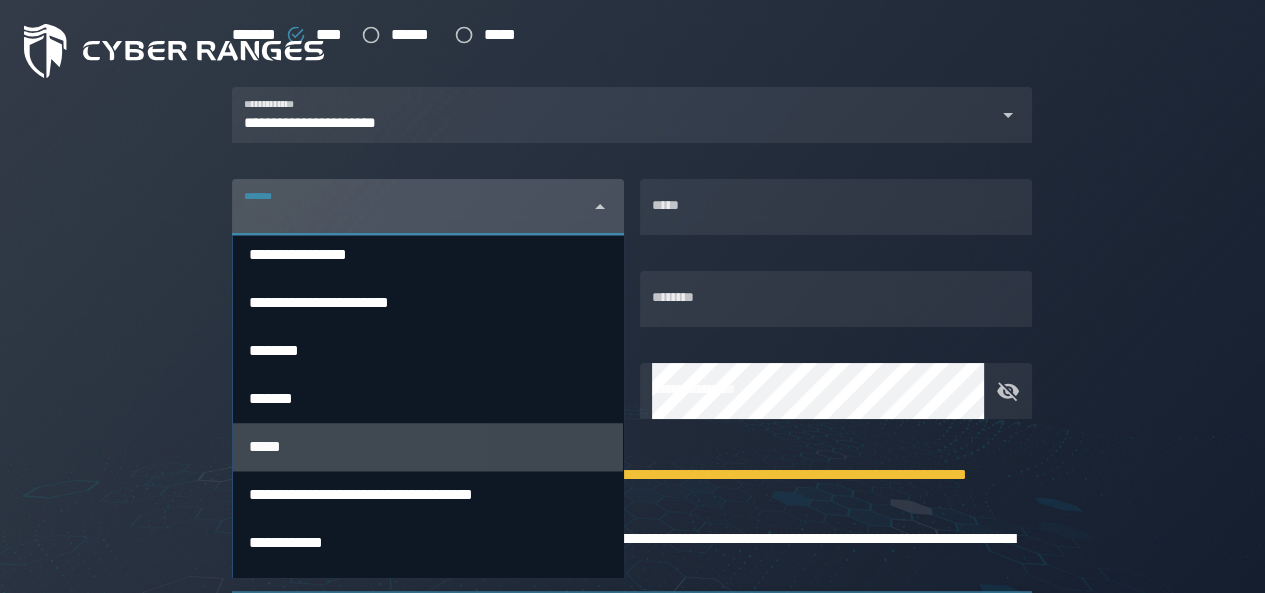 click on "*****" at bounding box center (428, 446) 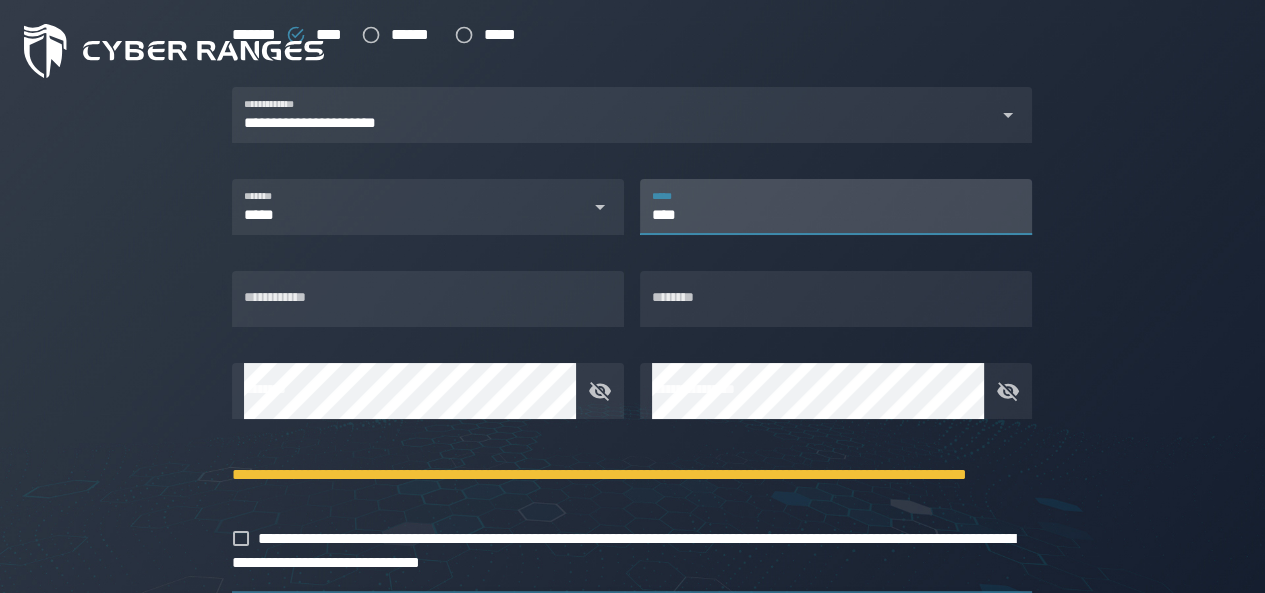 click on "****" at bounding box center (836, 207) 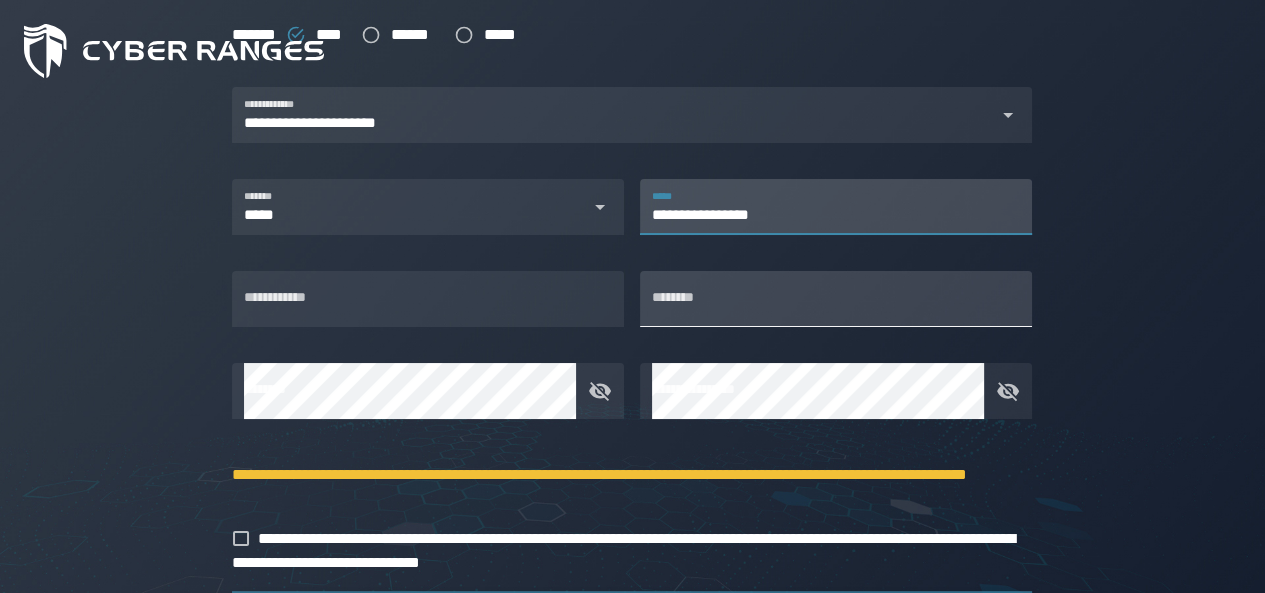 type on "**********" 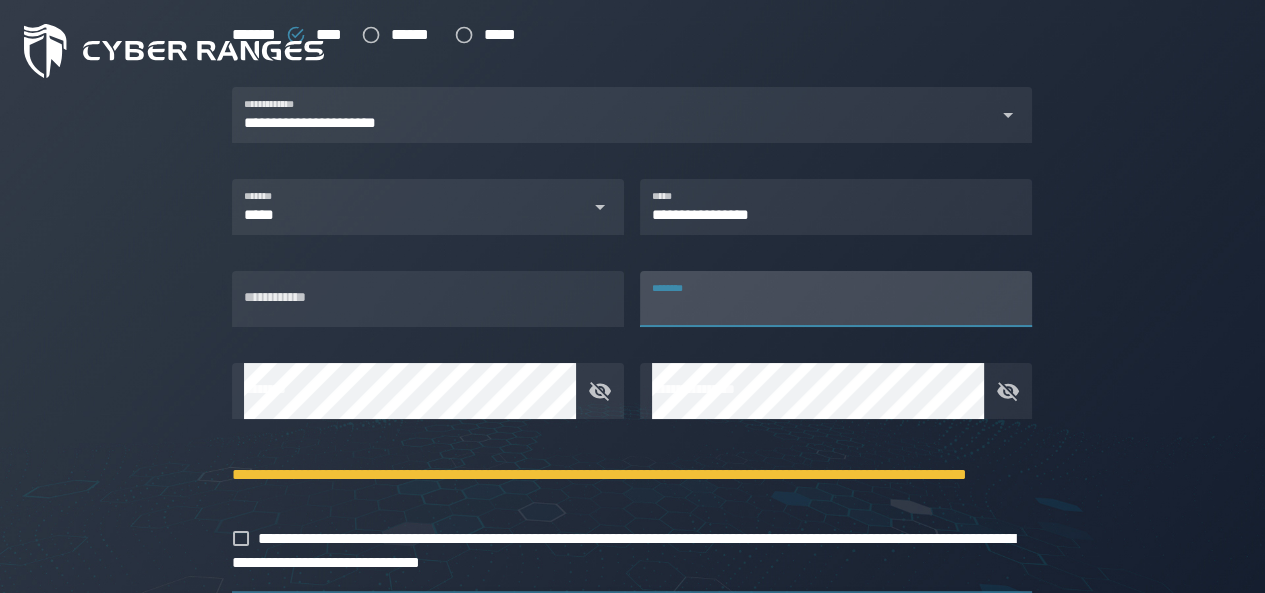click on "********" at bounding box center (836, 299) 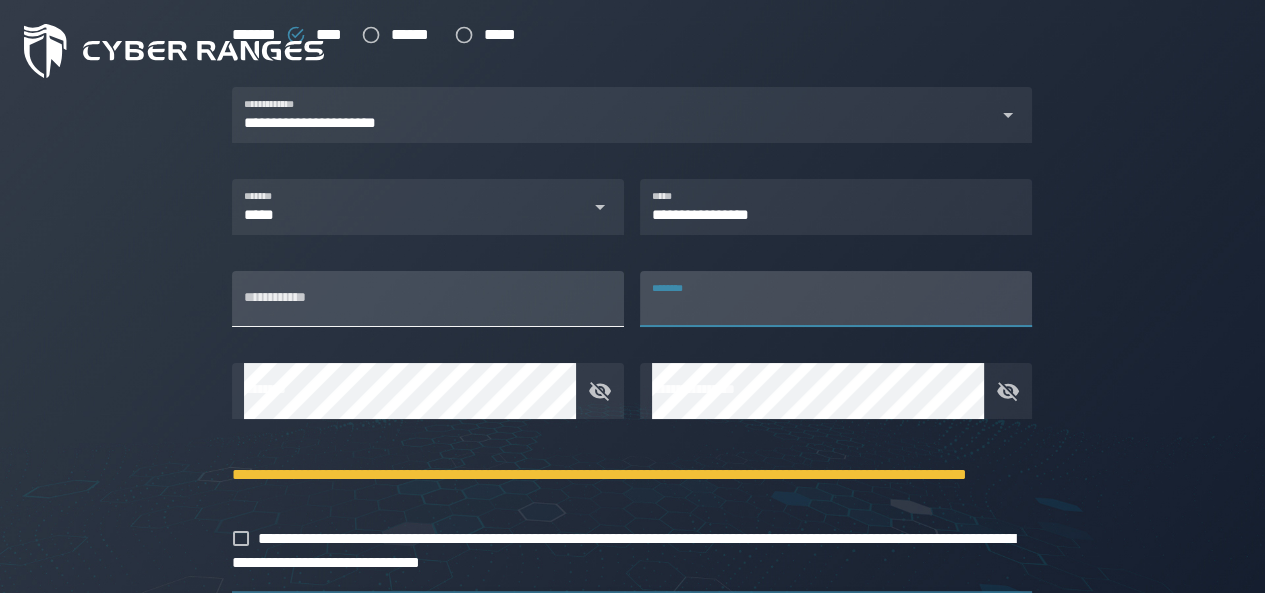 click on "**********" at bounding box center (428, 299) 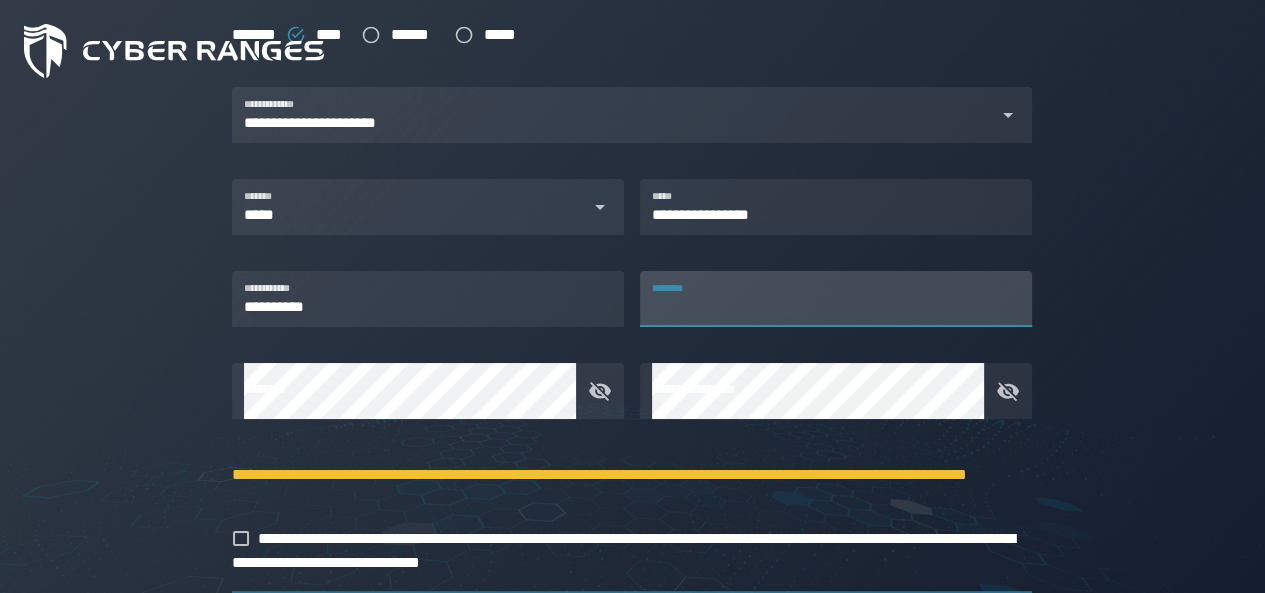 click on "********" at bounding box center [836, 299] 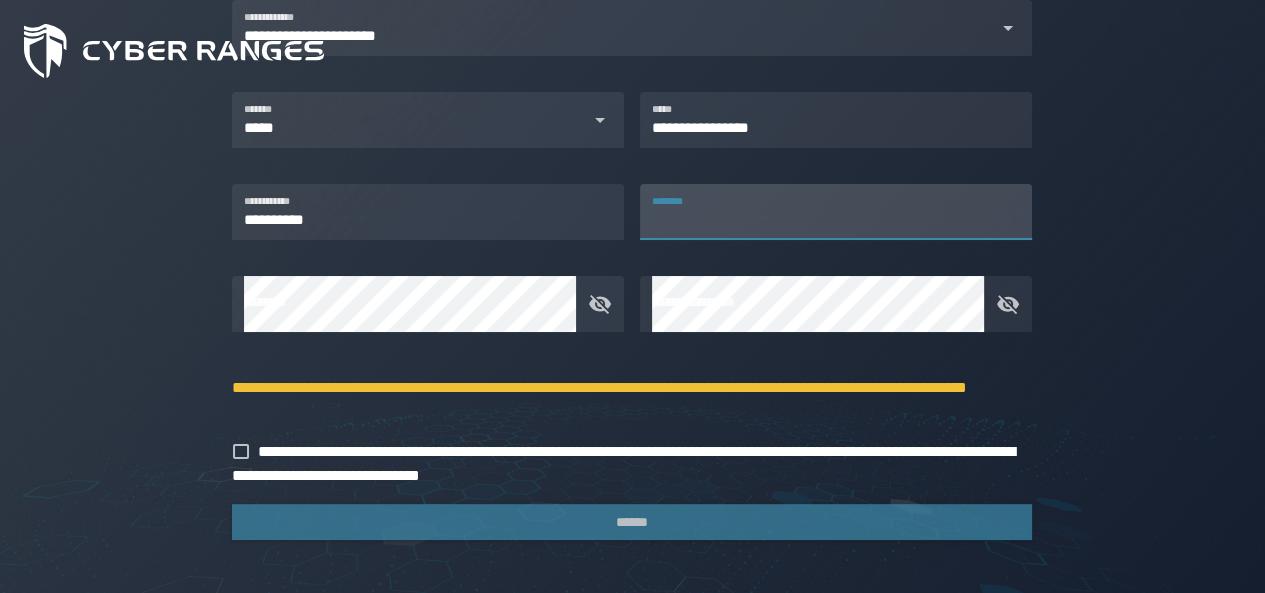 scroll, scrollTop: 636, scrollLeft: 0, axis: vertical 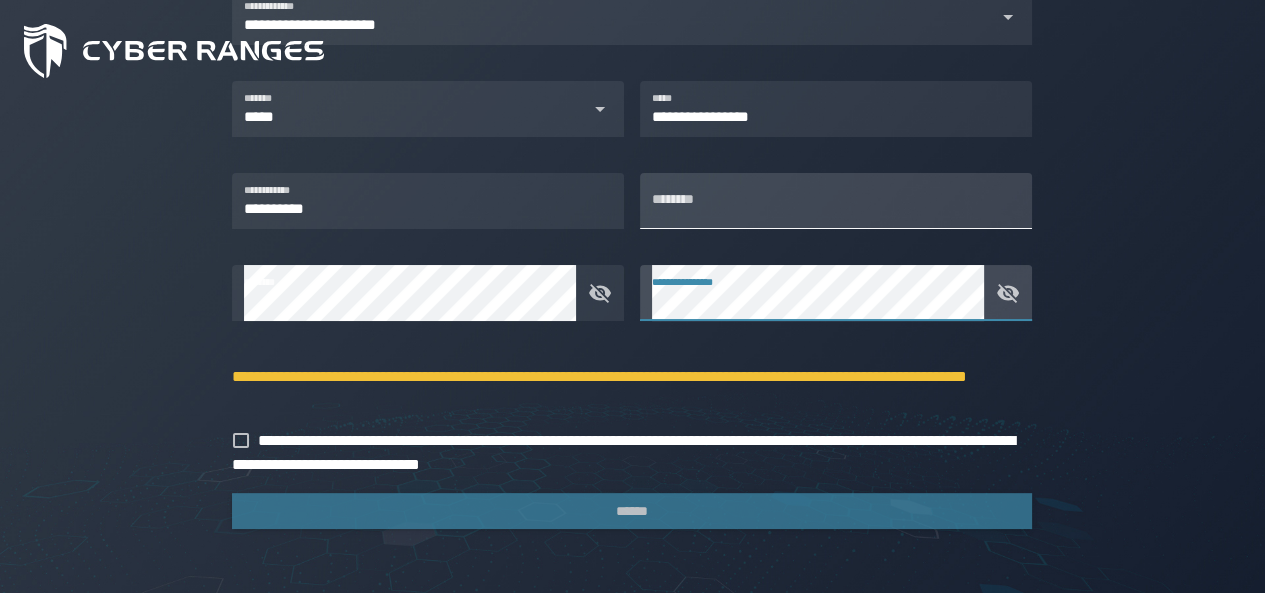 click on "********" at bounding box center (836, 201) 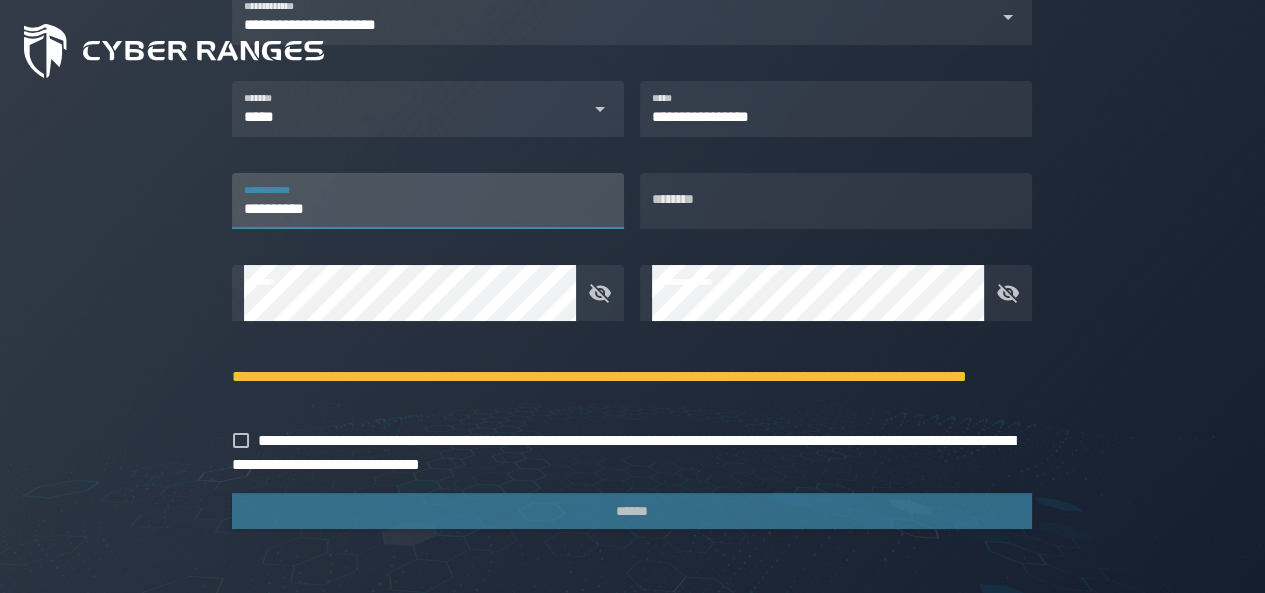 click on "*********" at bounding box center (428, 201) 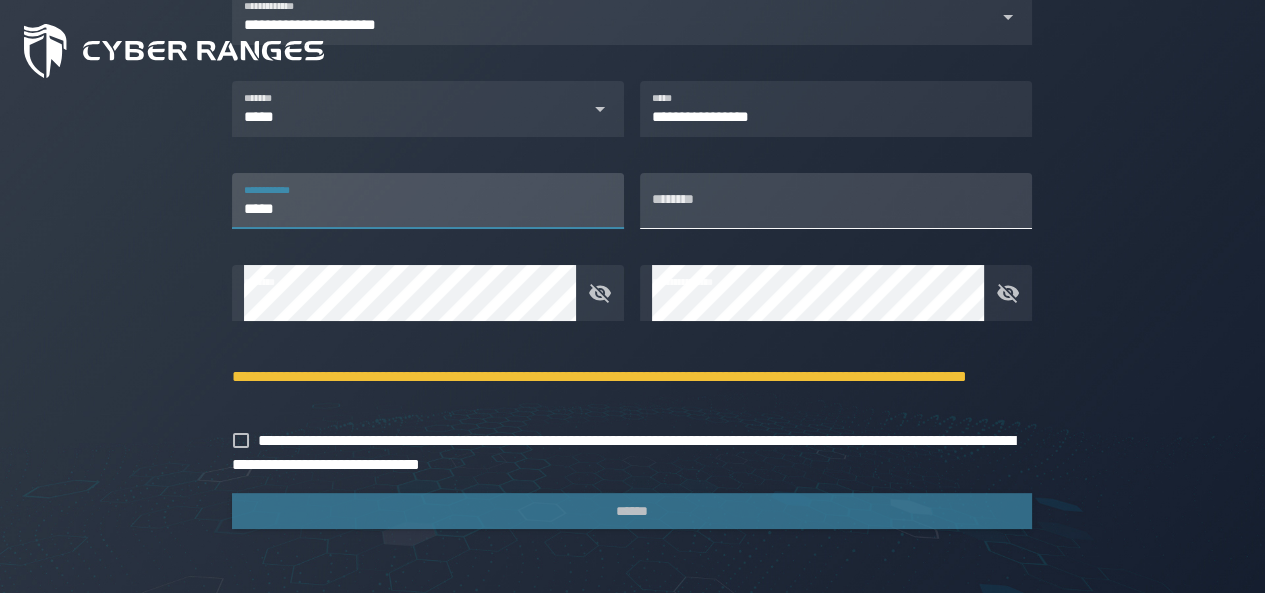type on "*****" 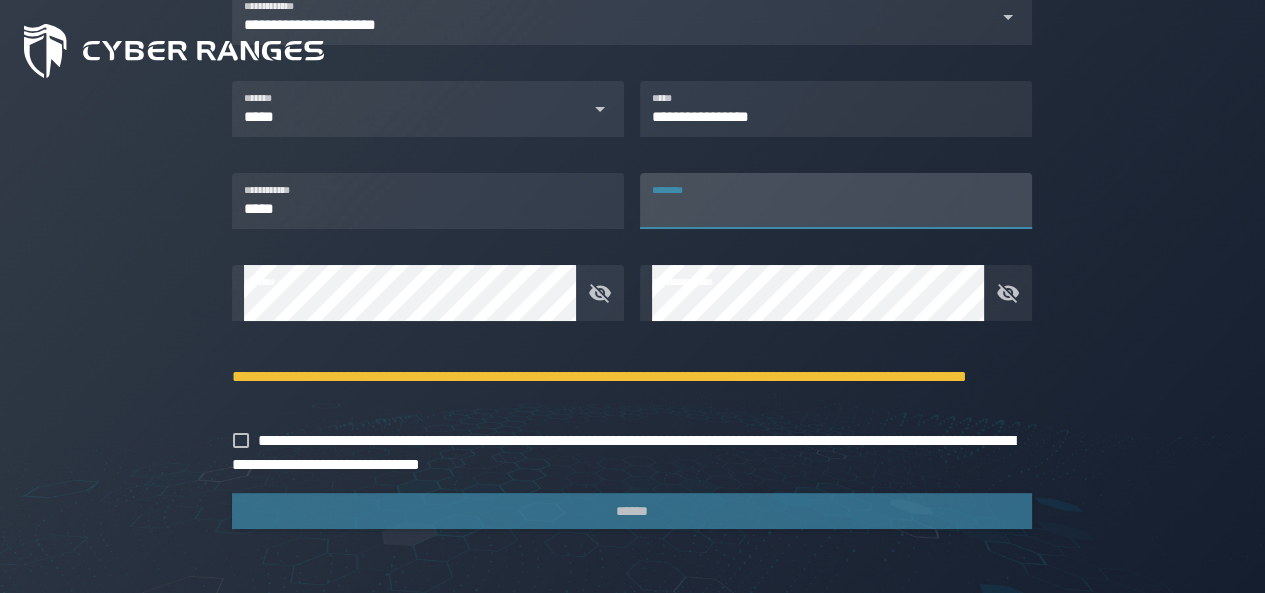 click on "********" at bounding box center [836, 201] 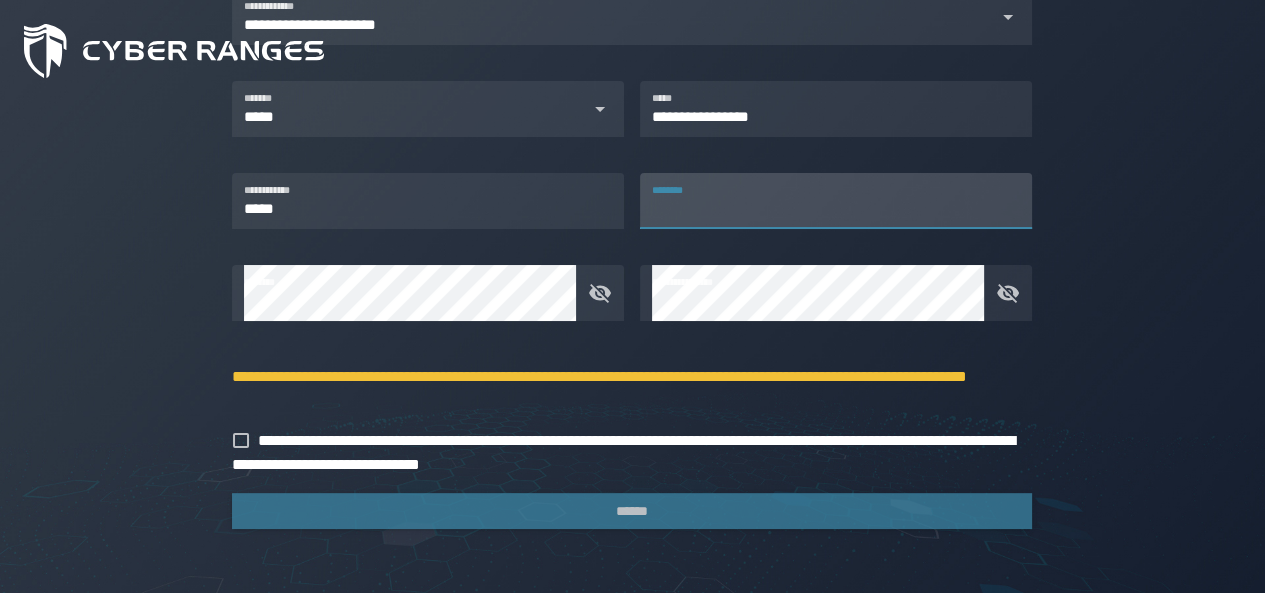 type on "*" 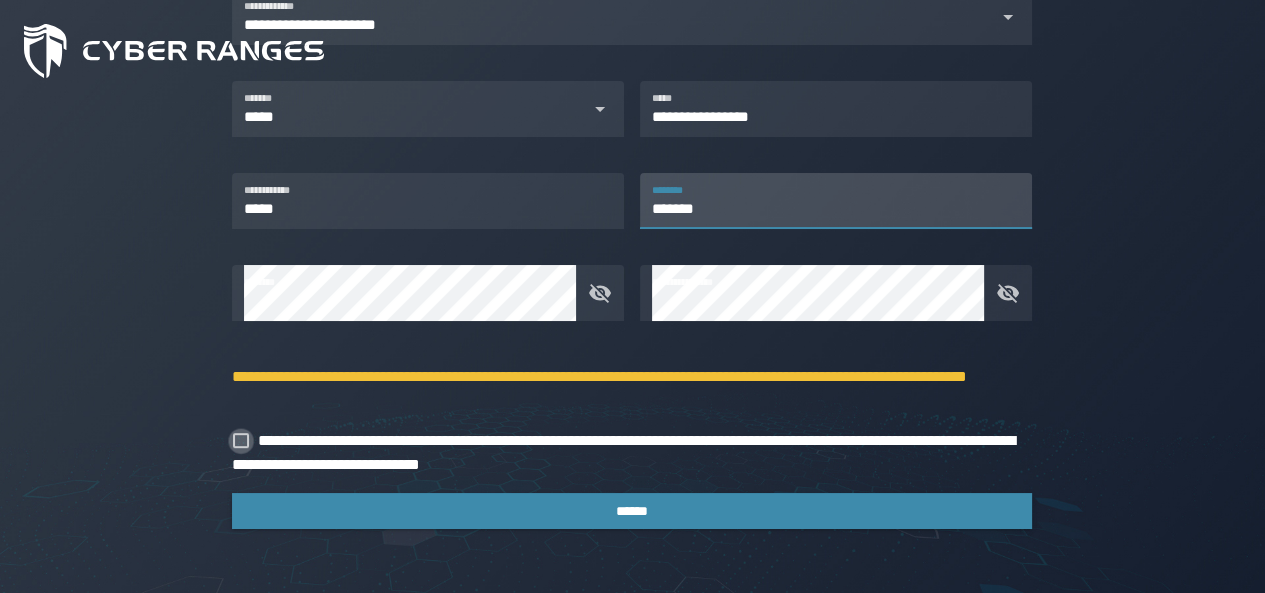 type on "*******" 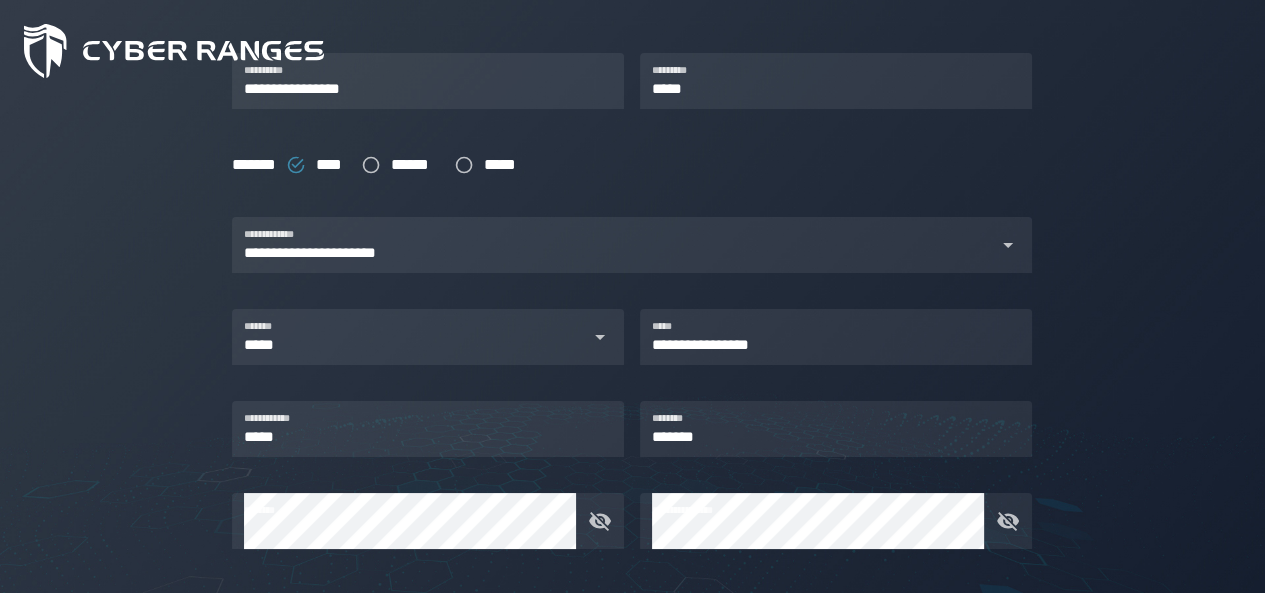 scroll, scrollTop: 636, scrollLeft: 0, axis: vertical 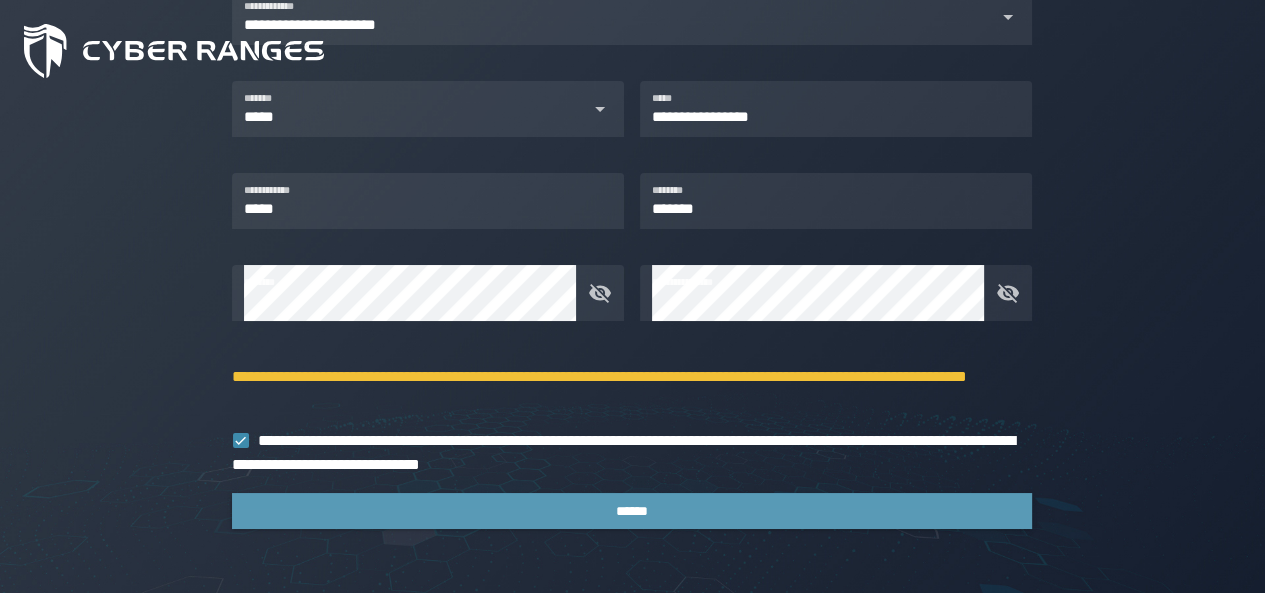 click on "******" at bounding box center [632, 511] 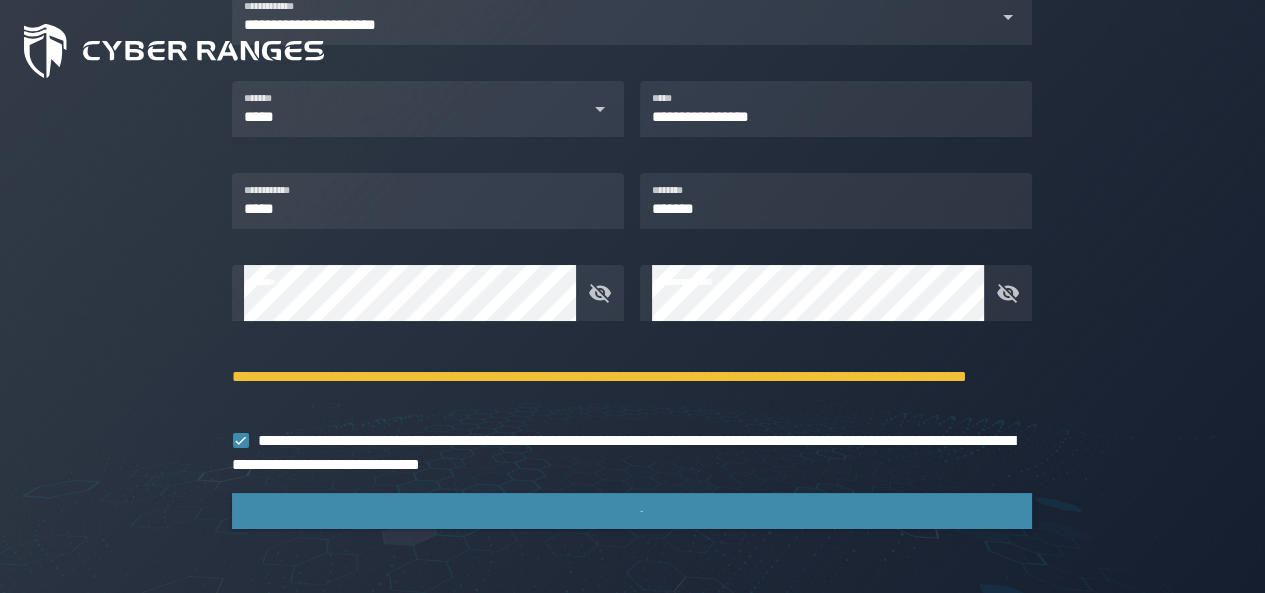 scroll, scrollTop: 0, scrollLeft: 0, axis: both 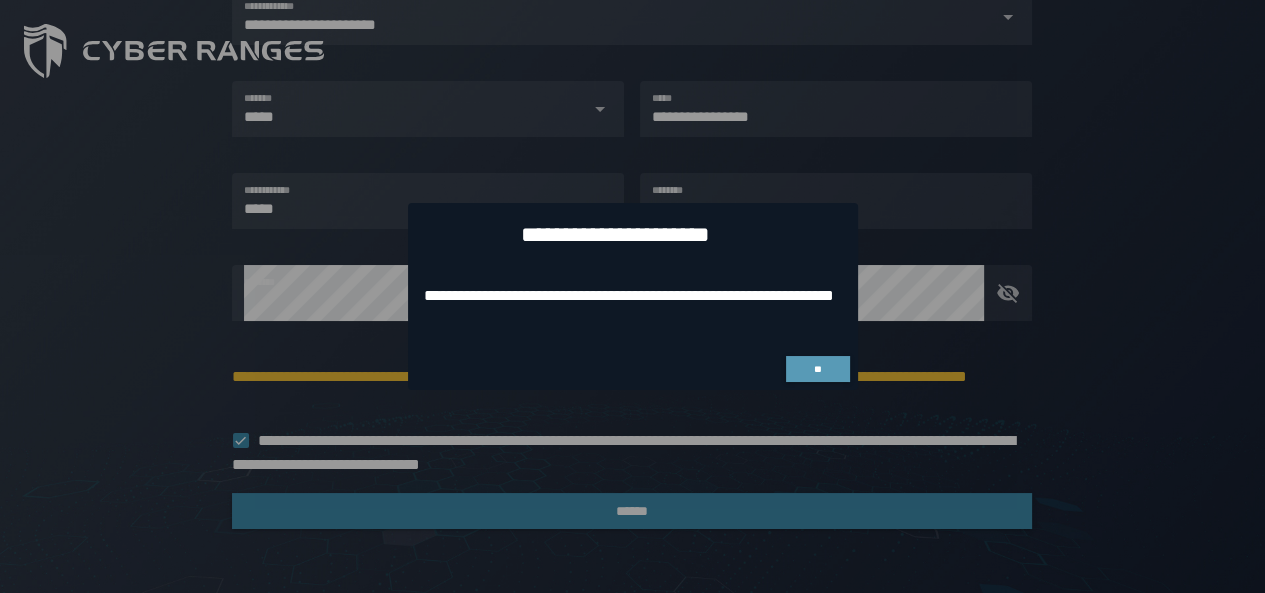 click on "**" at bounding box center [818, 369] 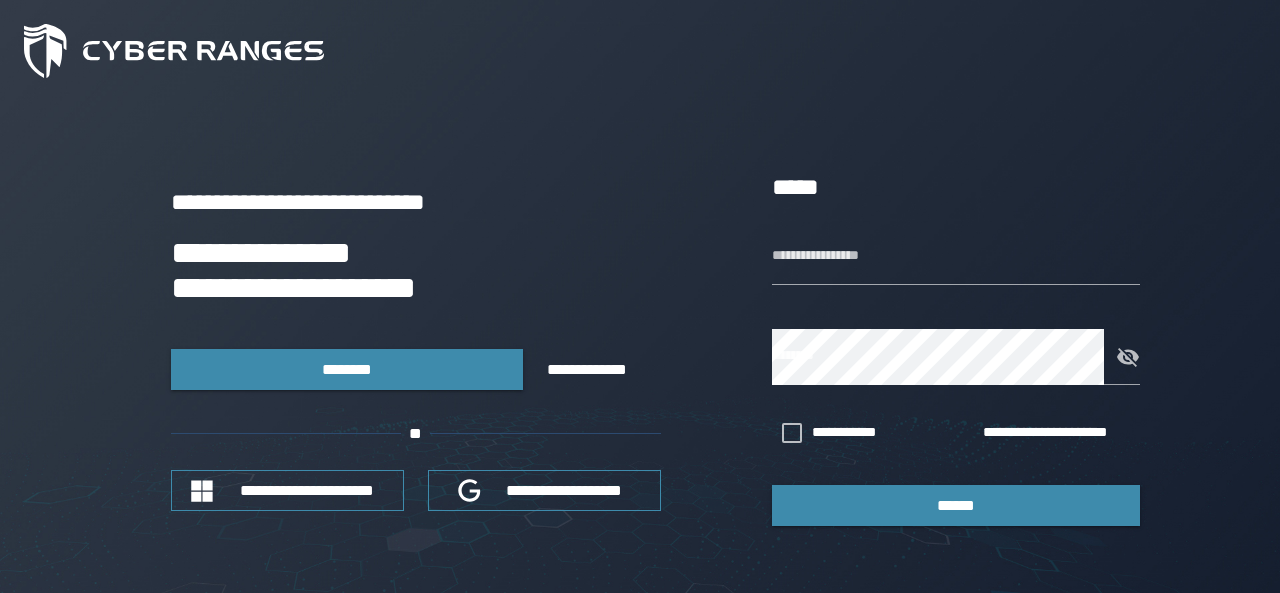 type on "*******" 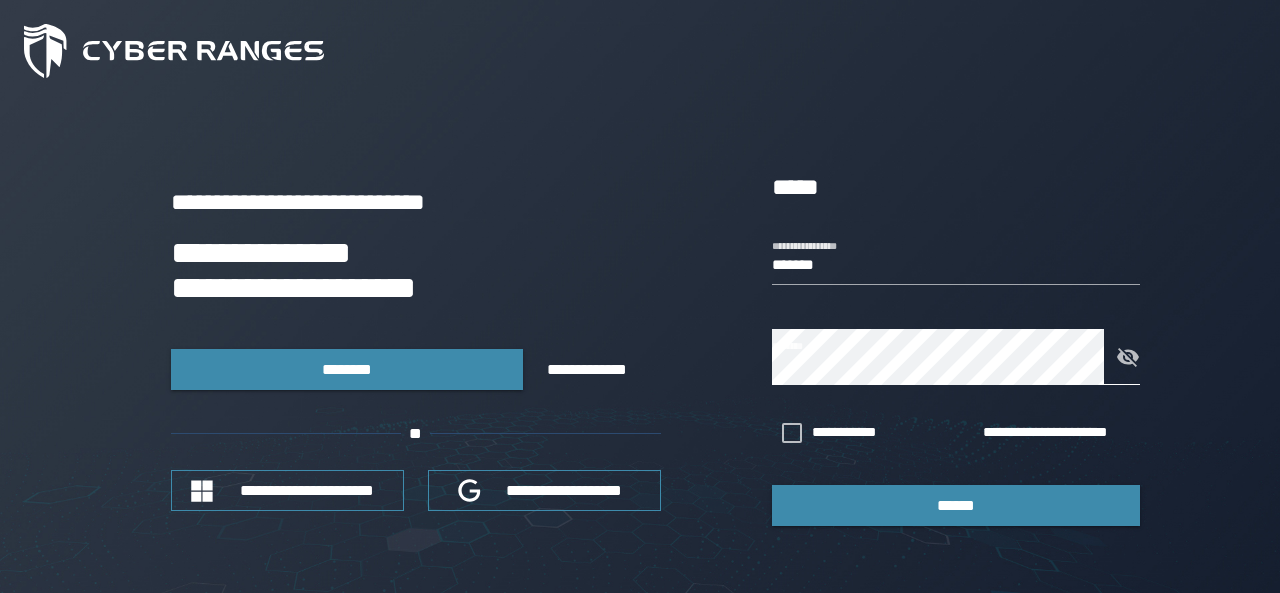 click 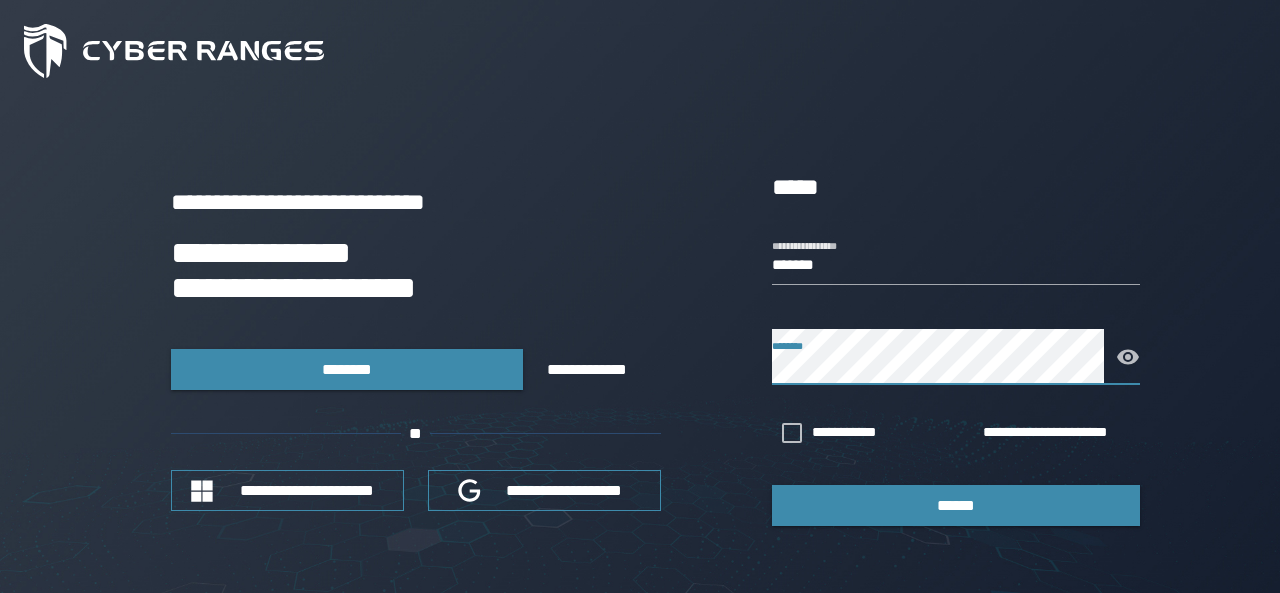 click 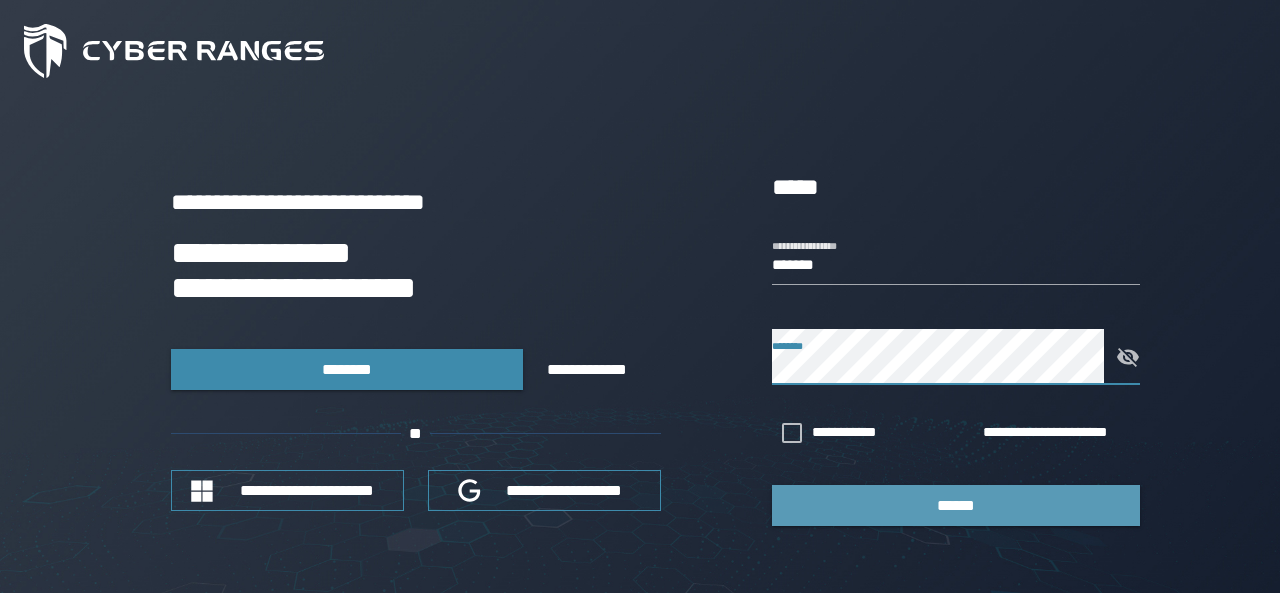 click on "******" at bounding box center [956, 505] 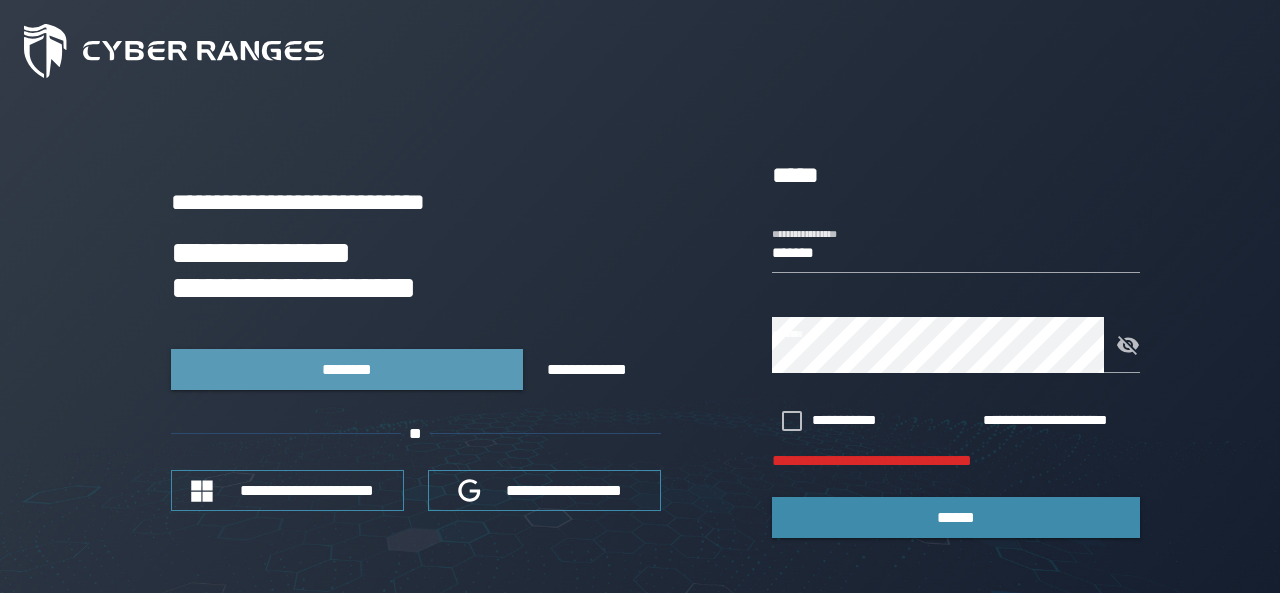 click on "********" at bounding box center [347, 369] 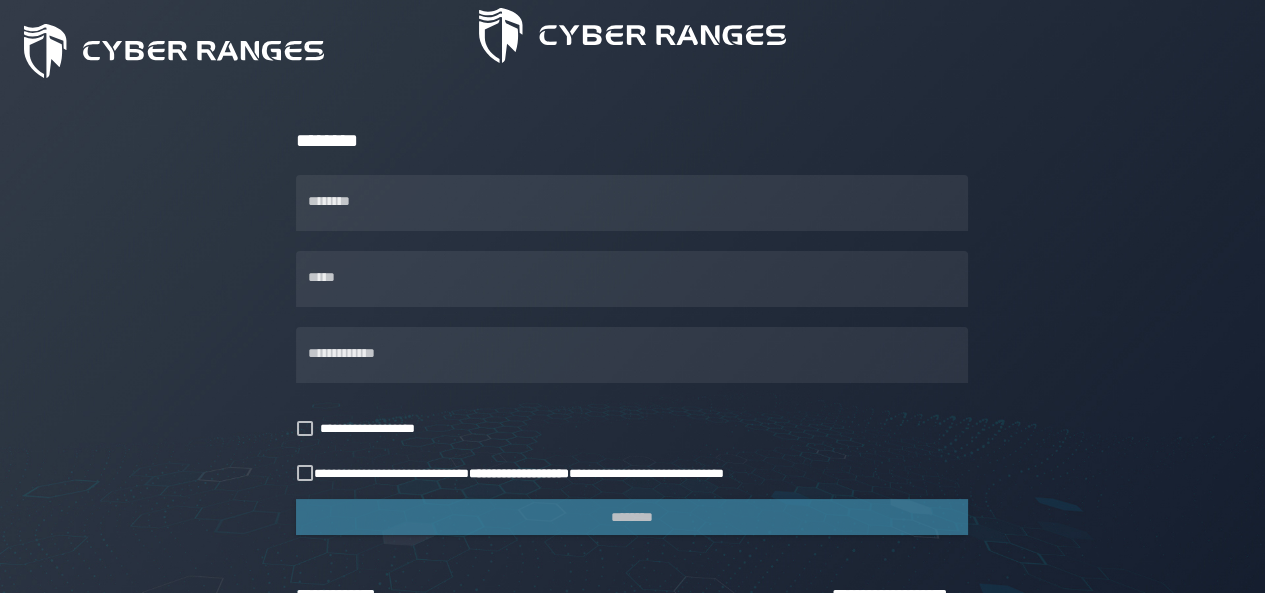 scroll, scrollTop: 154, scrollLeft: 0, axis: vertical 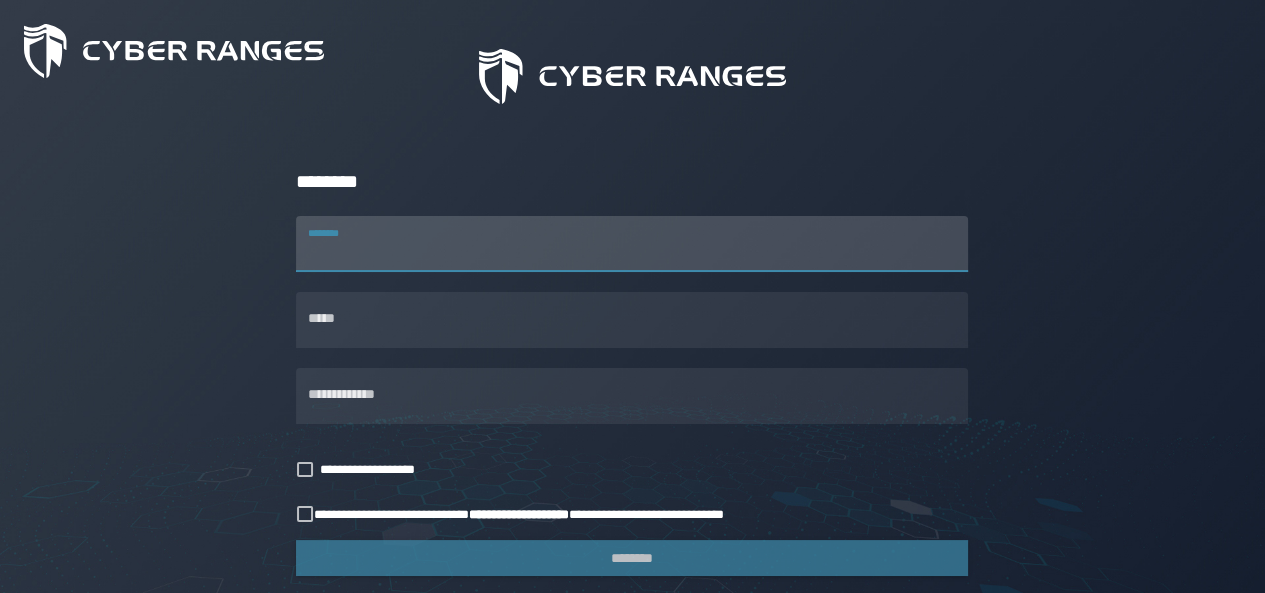 click on "********" at bounding box center (632, 244) 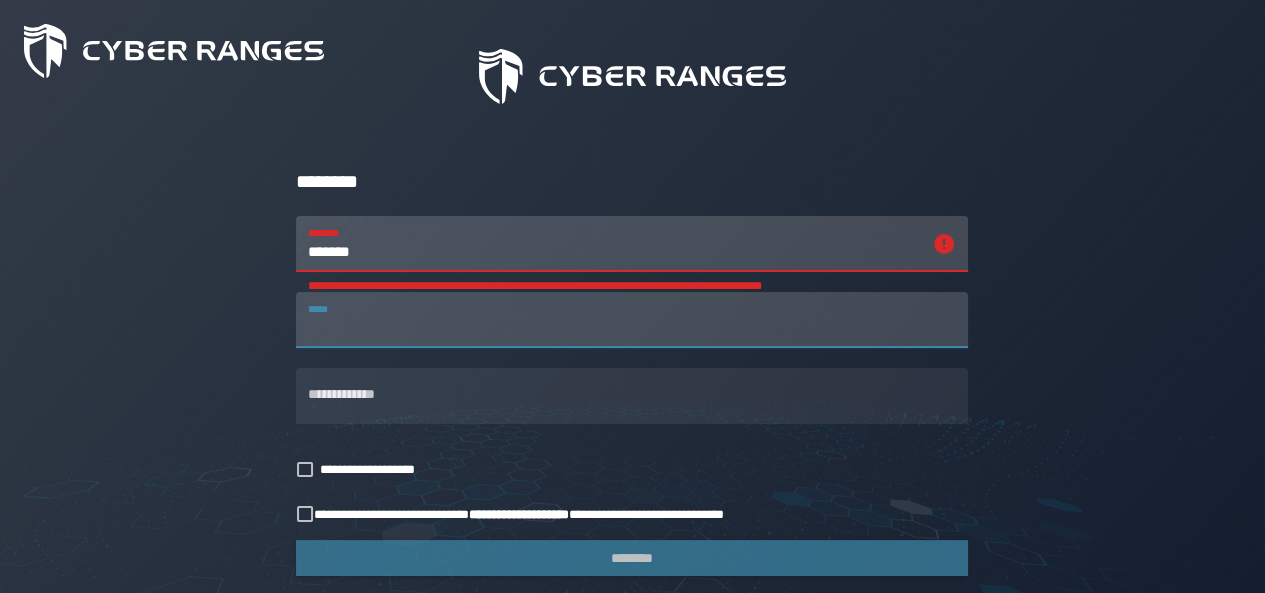 click on "*****" at bounding box center [632, 320] 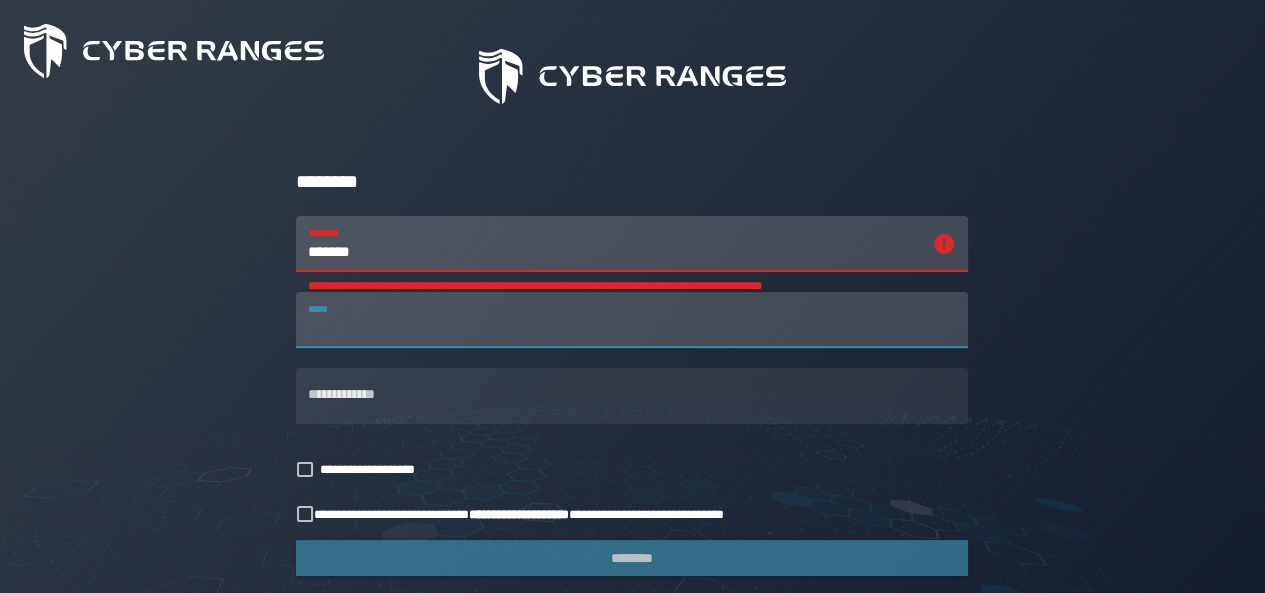 click on "*******" at bounding box center (614, 244) 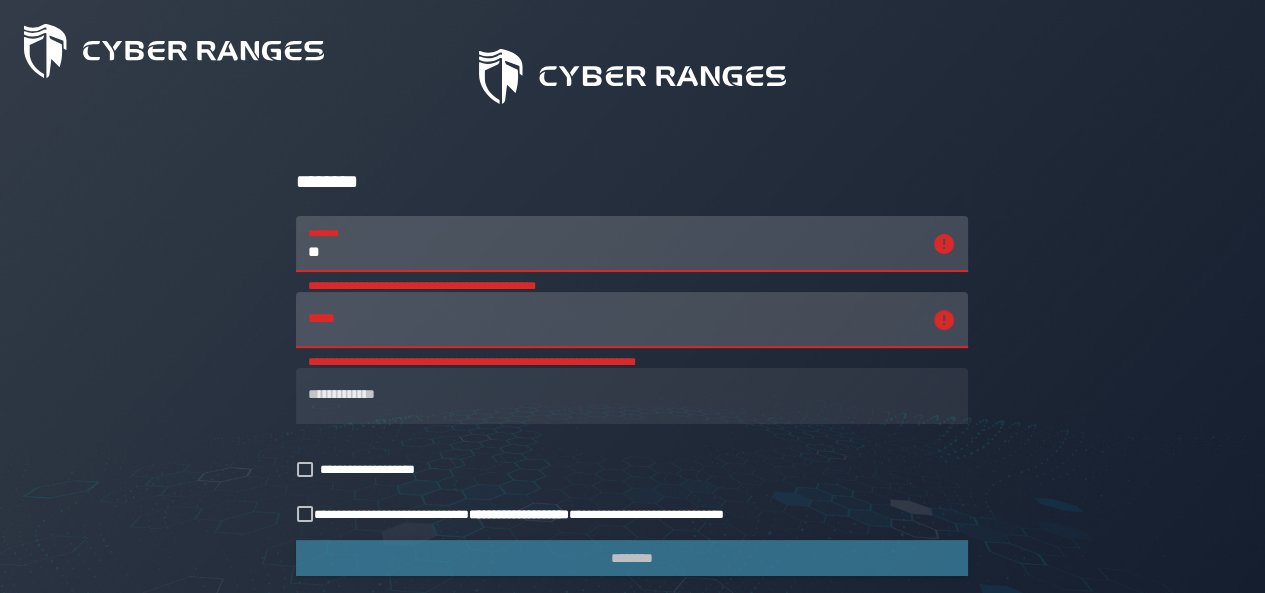 type on "*" 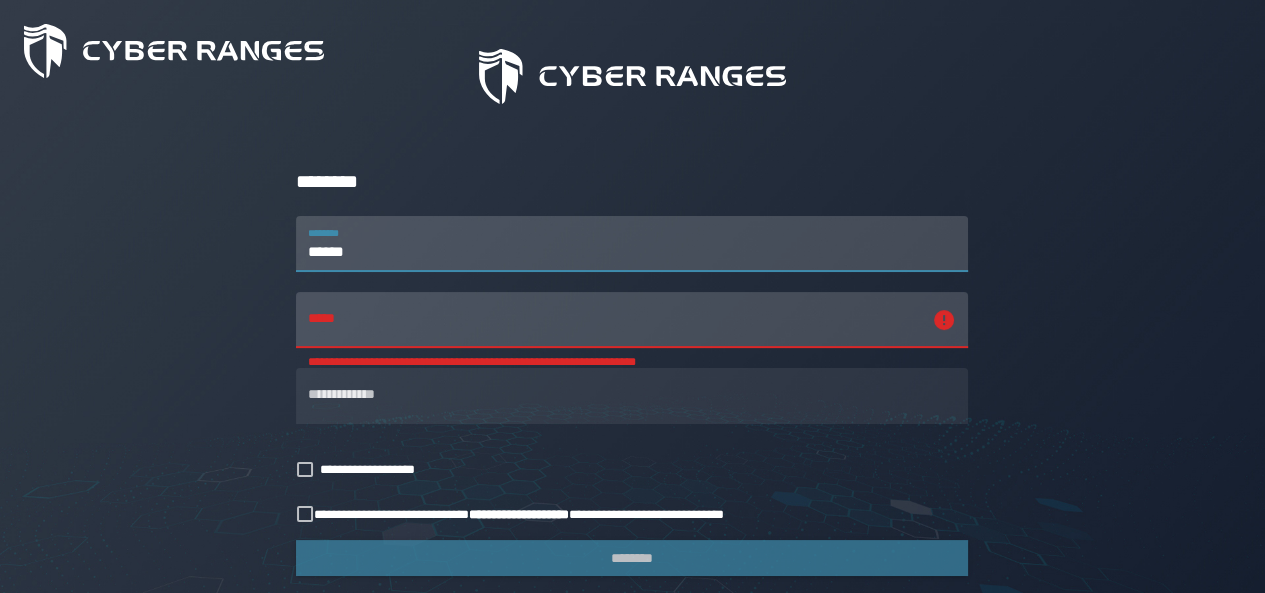 type on "******" 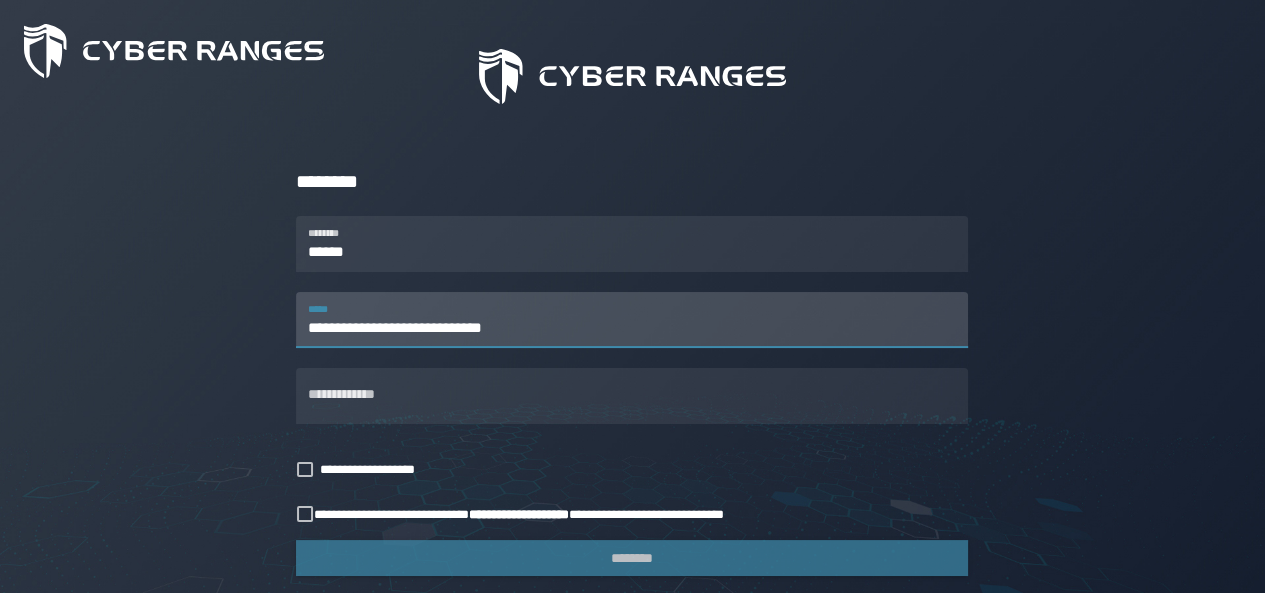 type on "**********" 